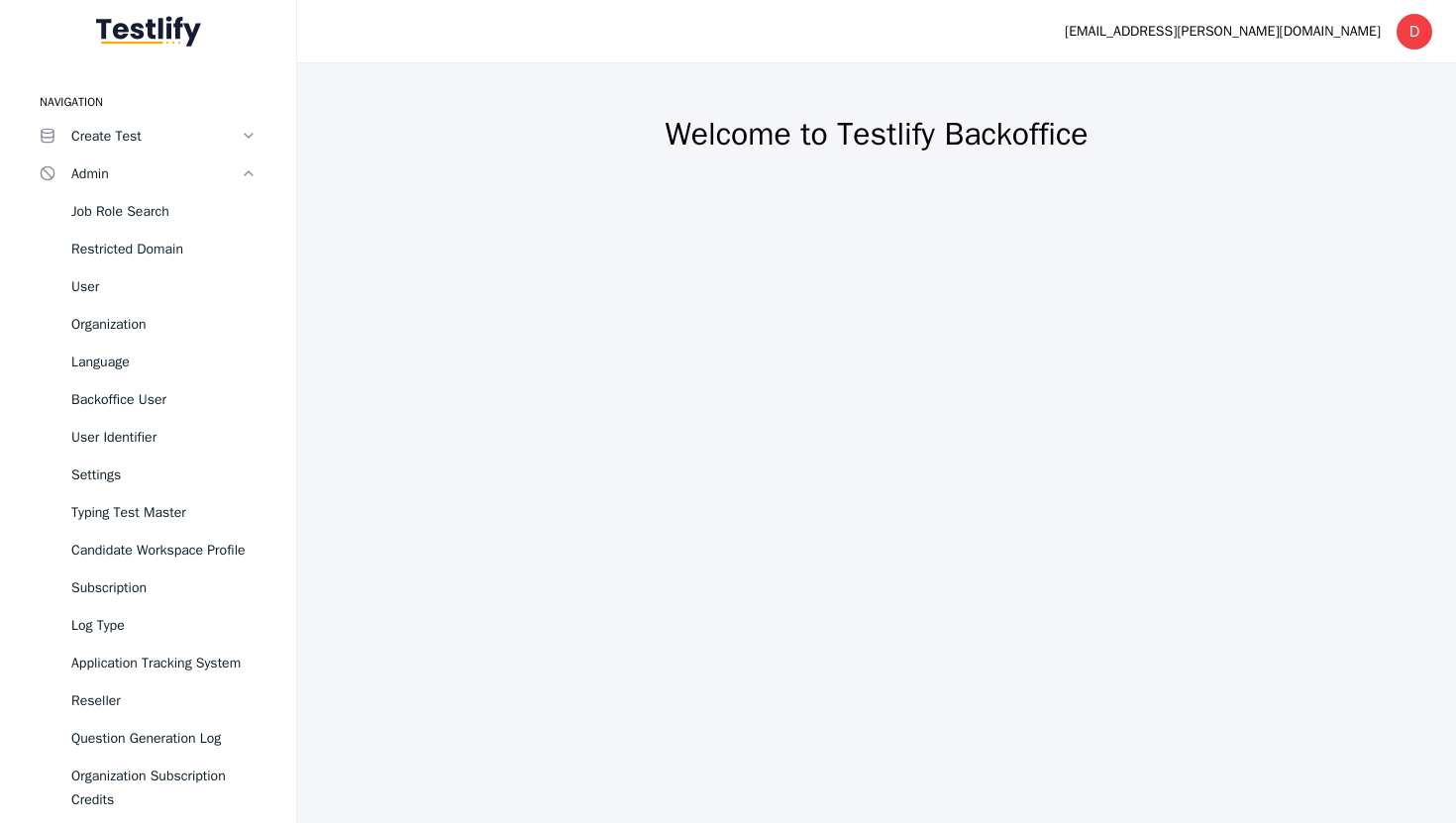 scroll, scrollTop: 0, scrollLeft: 0, axis: both 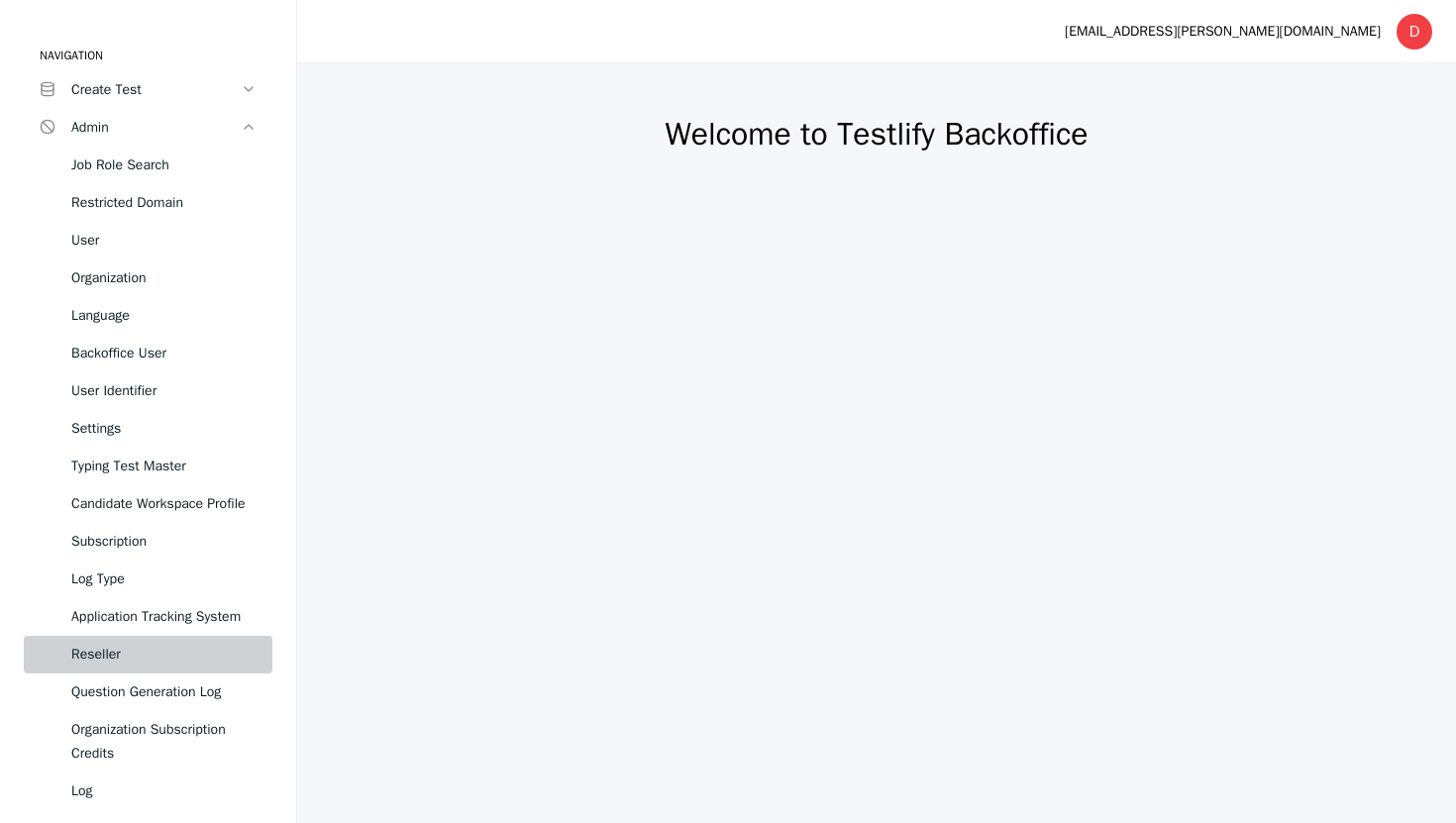 click on "Reseller" at bounding box center [148, 655] 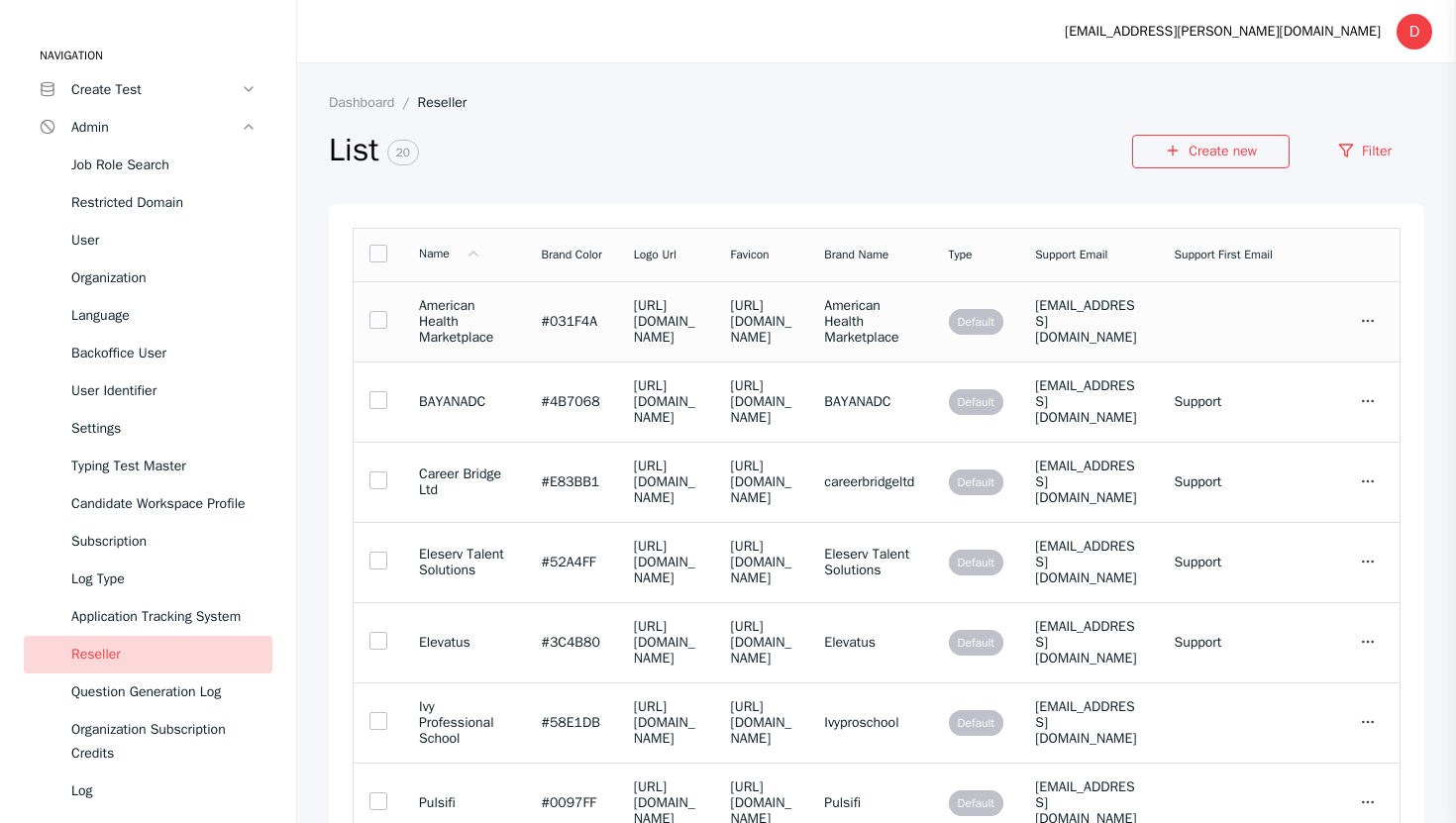 click on "#031F4A" at bounding box center (572, 322) 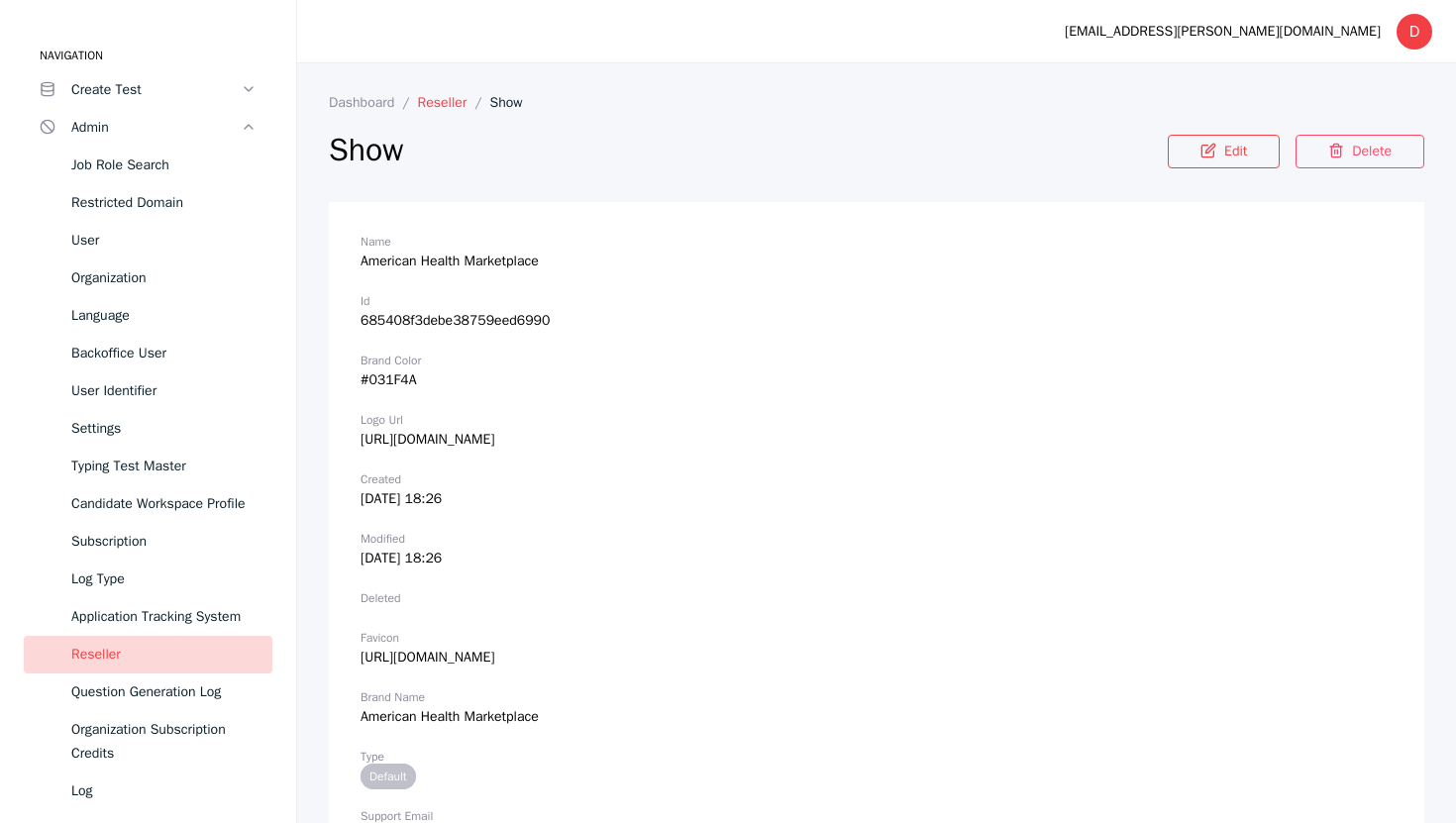 click on "Reseller" at bounding box center [454, 102] 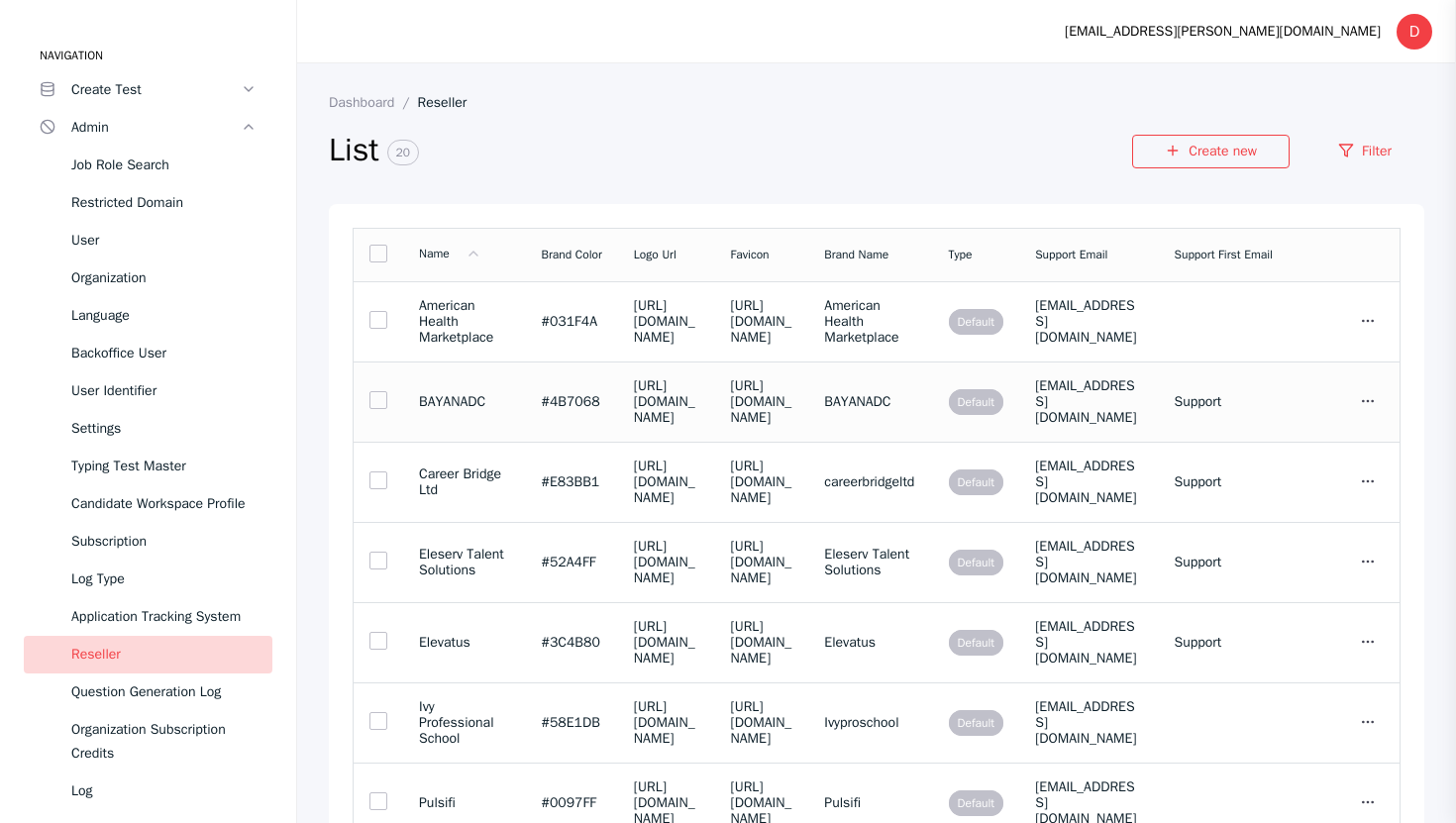 click on "[URL][DOMAIN_NAME]" at bounding box center (762, 402) 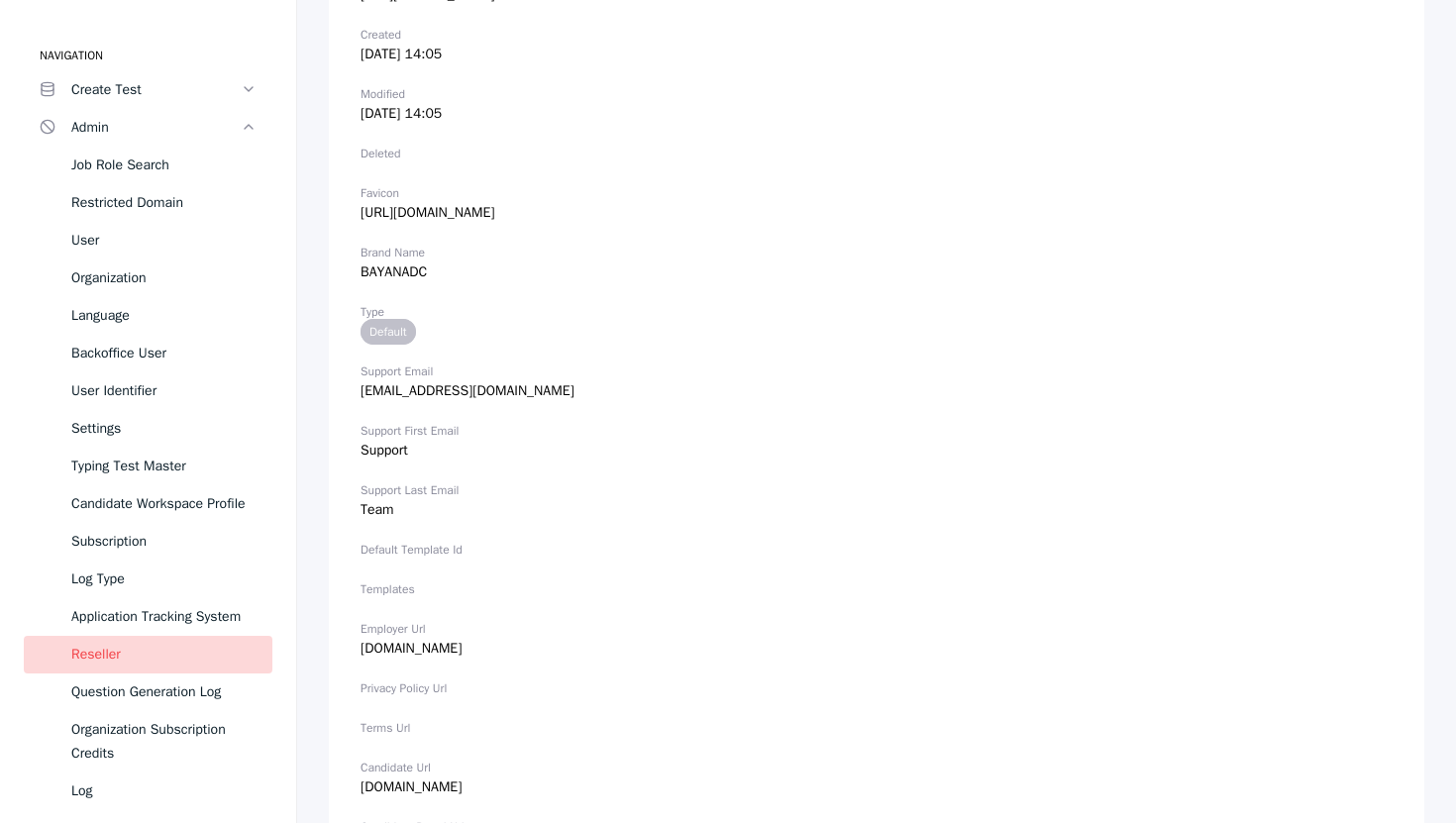 scroll, scrollTop: 501, scrollLeft: 0, axis: vertical 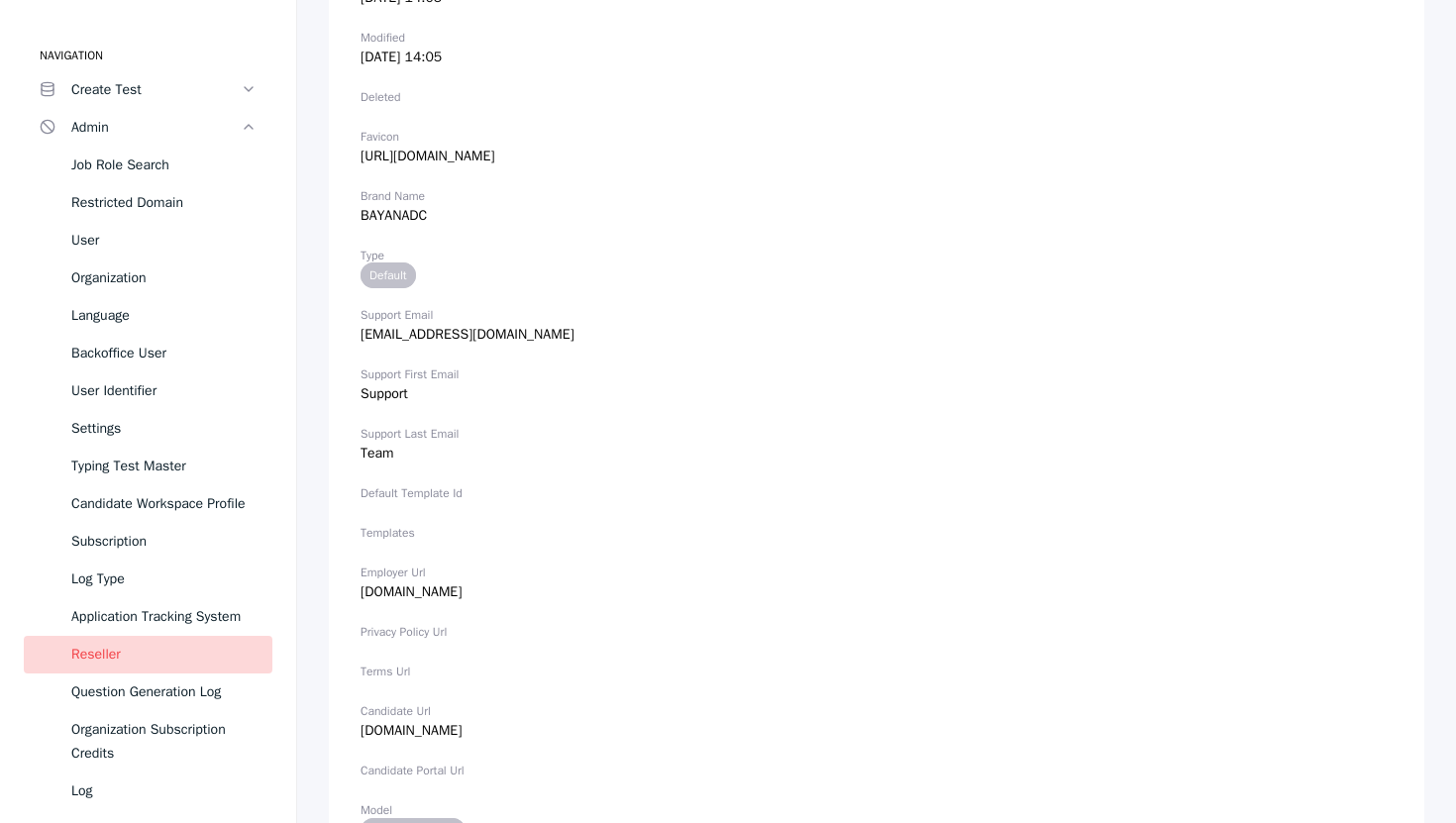 click on "Employer Url [DOMAIN_NAME]" at bounding box center [877, 582] 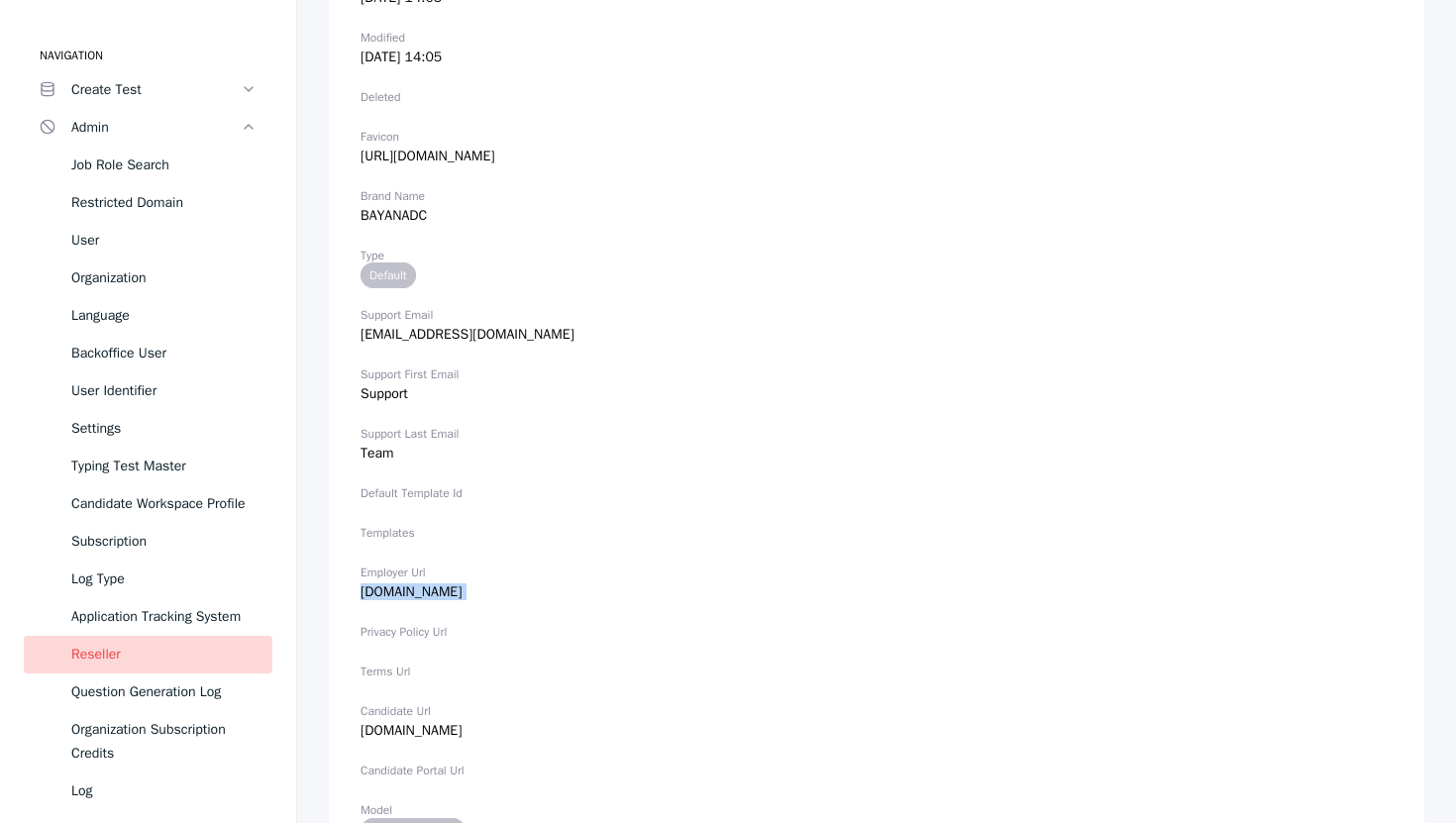 click on "Employer Url [DOMAIN_NAME]" at bounding box center [877, 582] 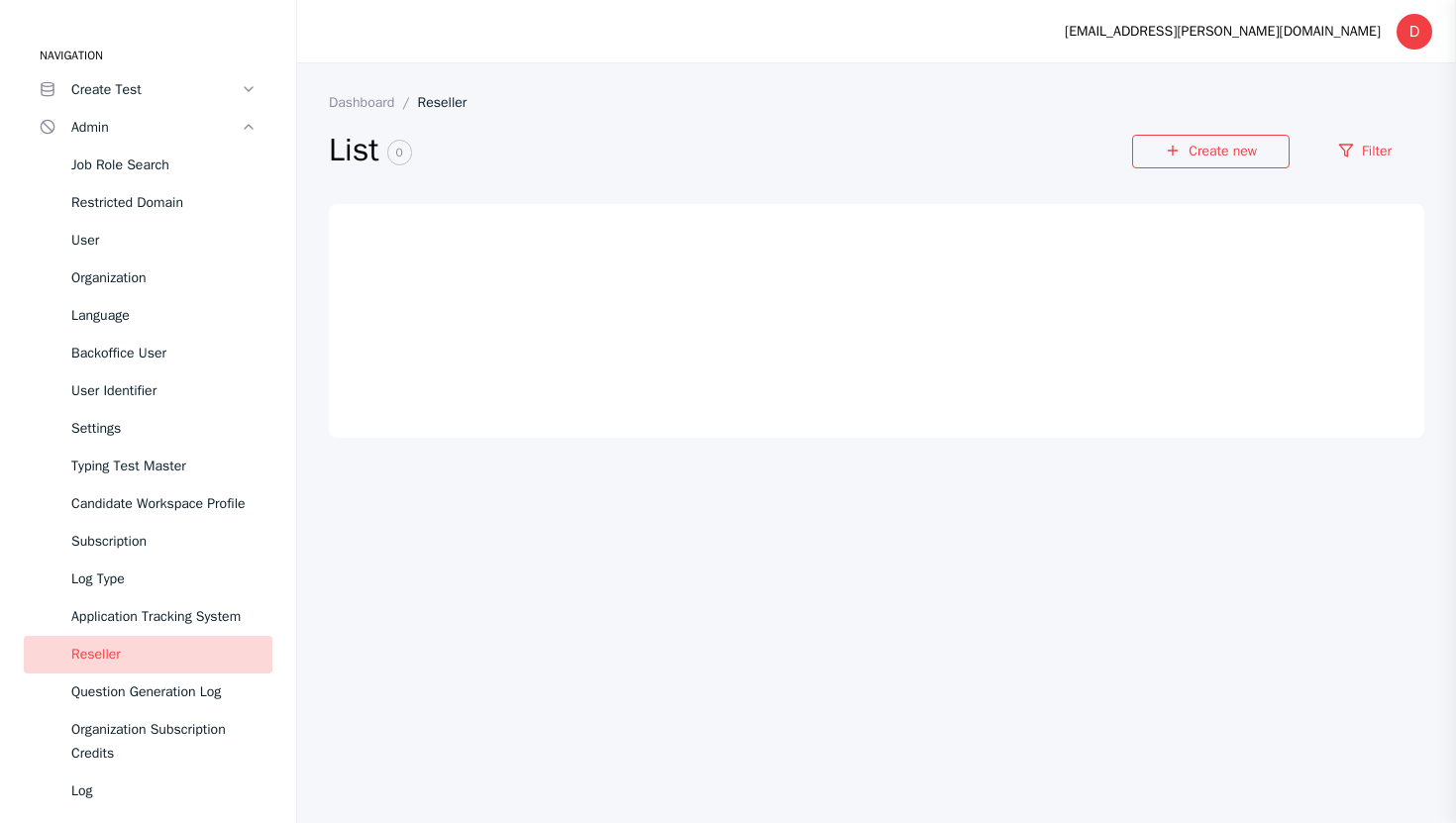 scroll, scrollTop: 0, scrollLeft: 0, axis: both 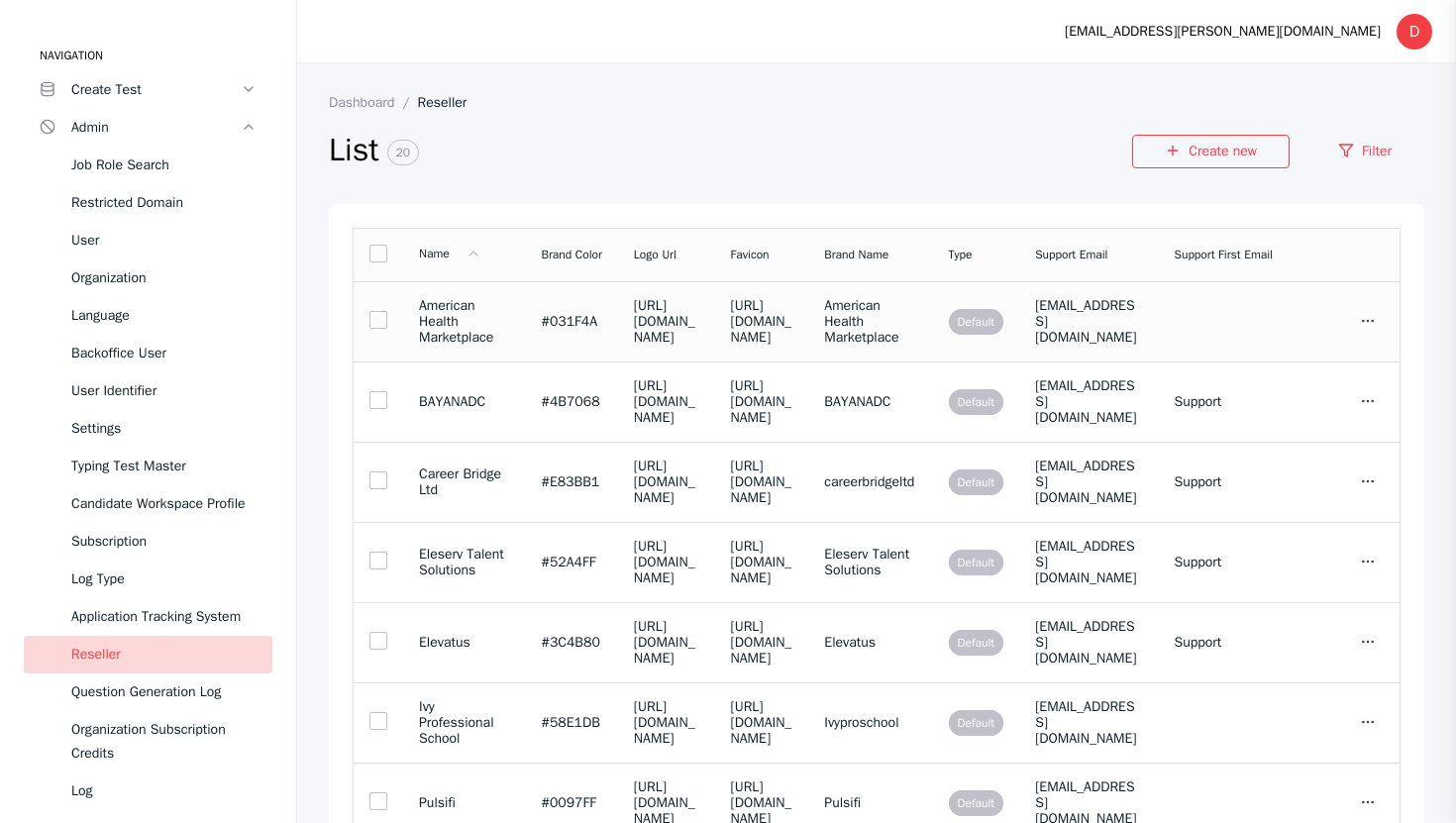 click on "#031F4A" at bounding box center (572, 321) 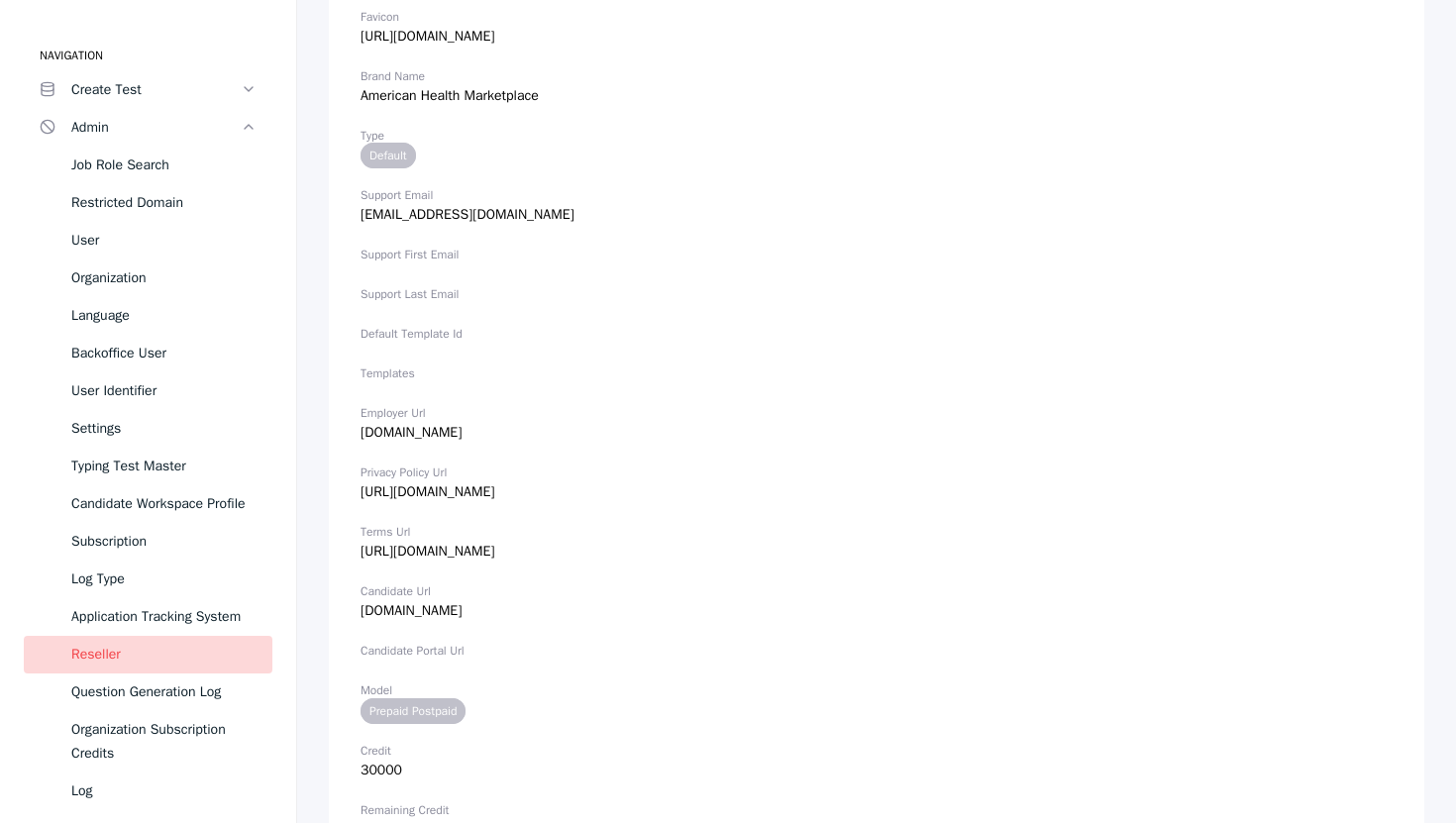 scroll, scrollTop: 666, scrollLeft: 0, axis: vertical 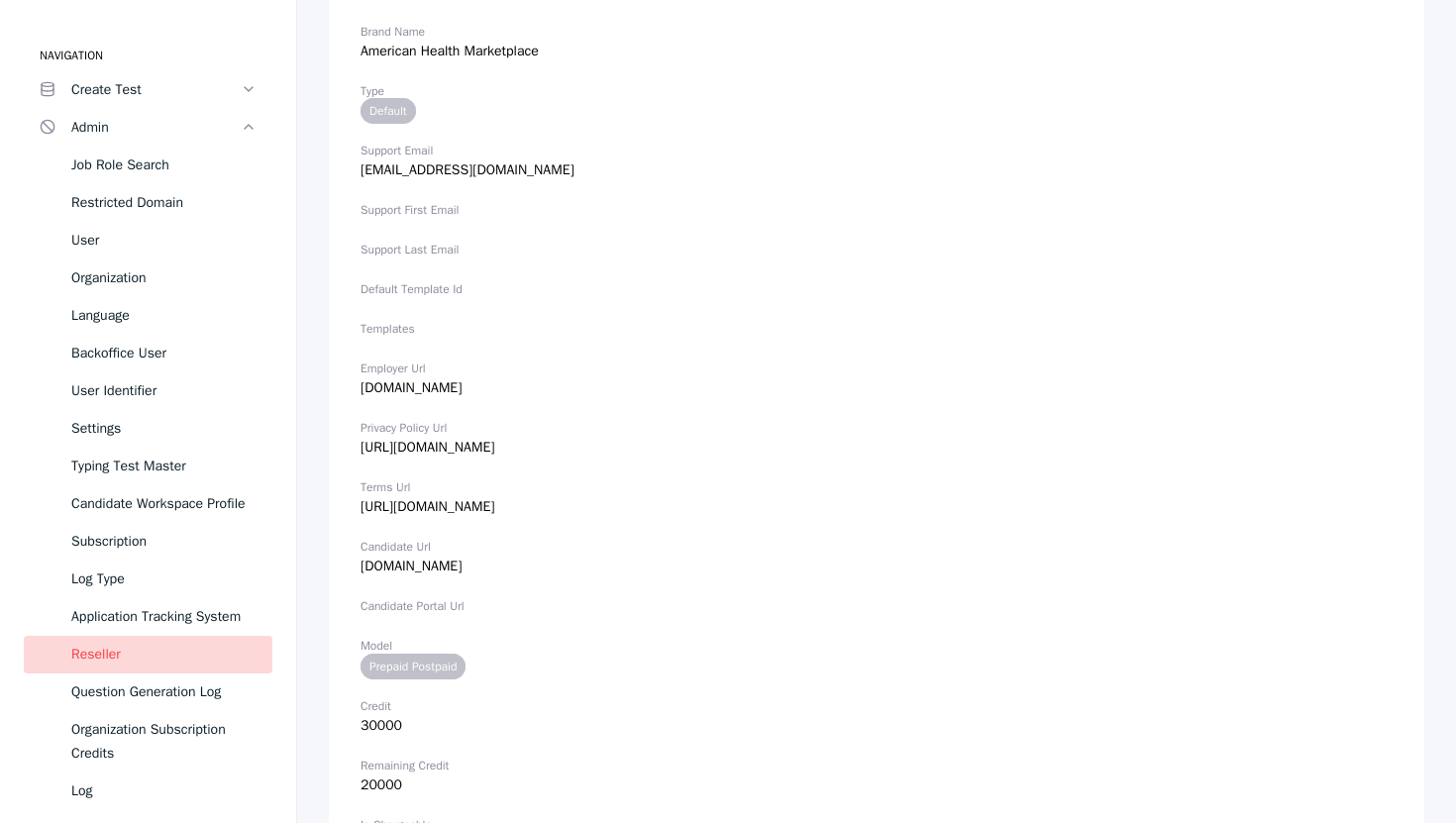 click on "Employer Url [DOMAIN_NAME]" at bounding box center (877, 378) 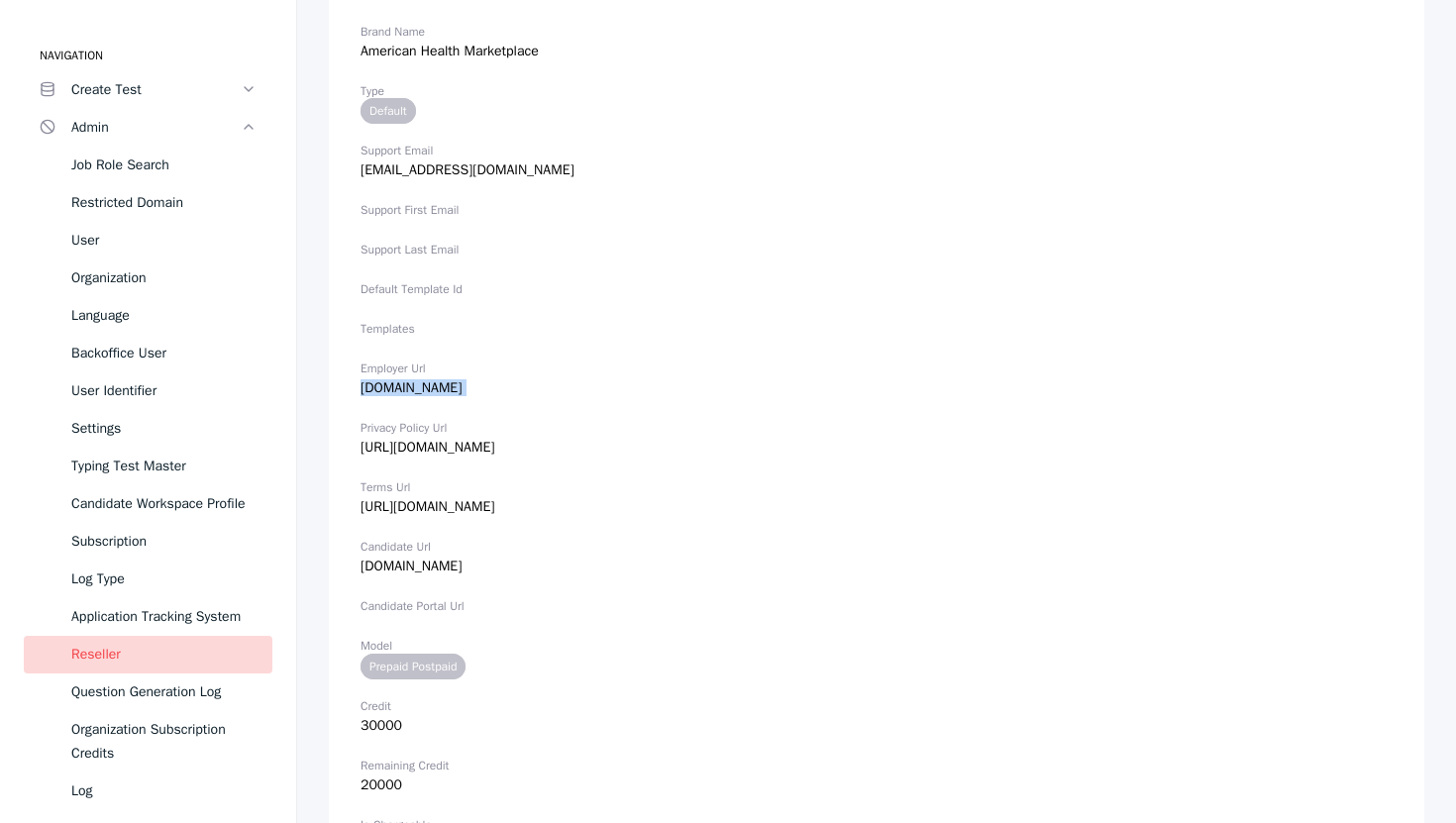 click on "Employer Url [DOMAIN_NAME]" at bounding box center [877, 378] 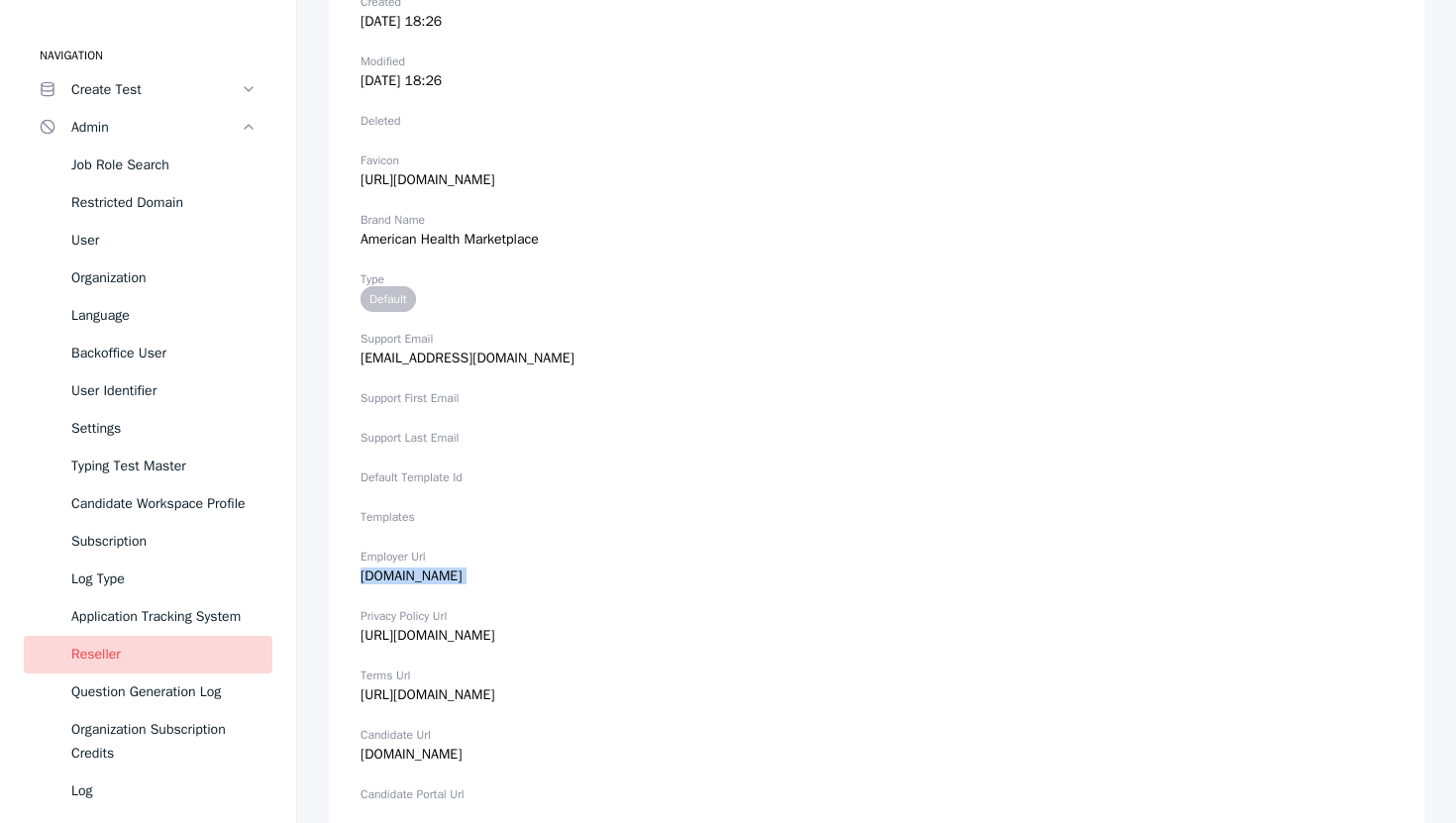 scroll, scrollTop: 629, scrollLeft: 0, axis: vertical 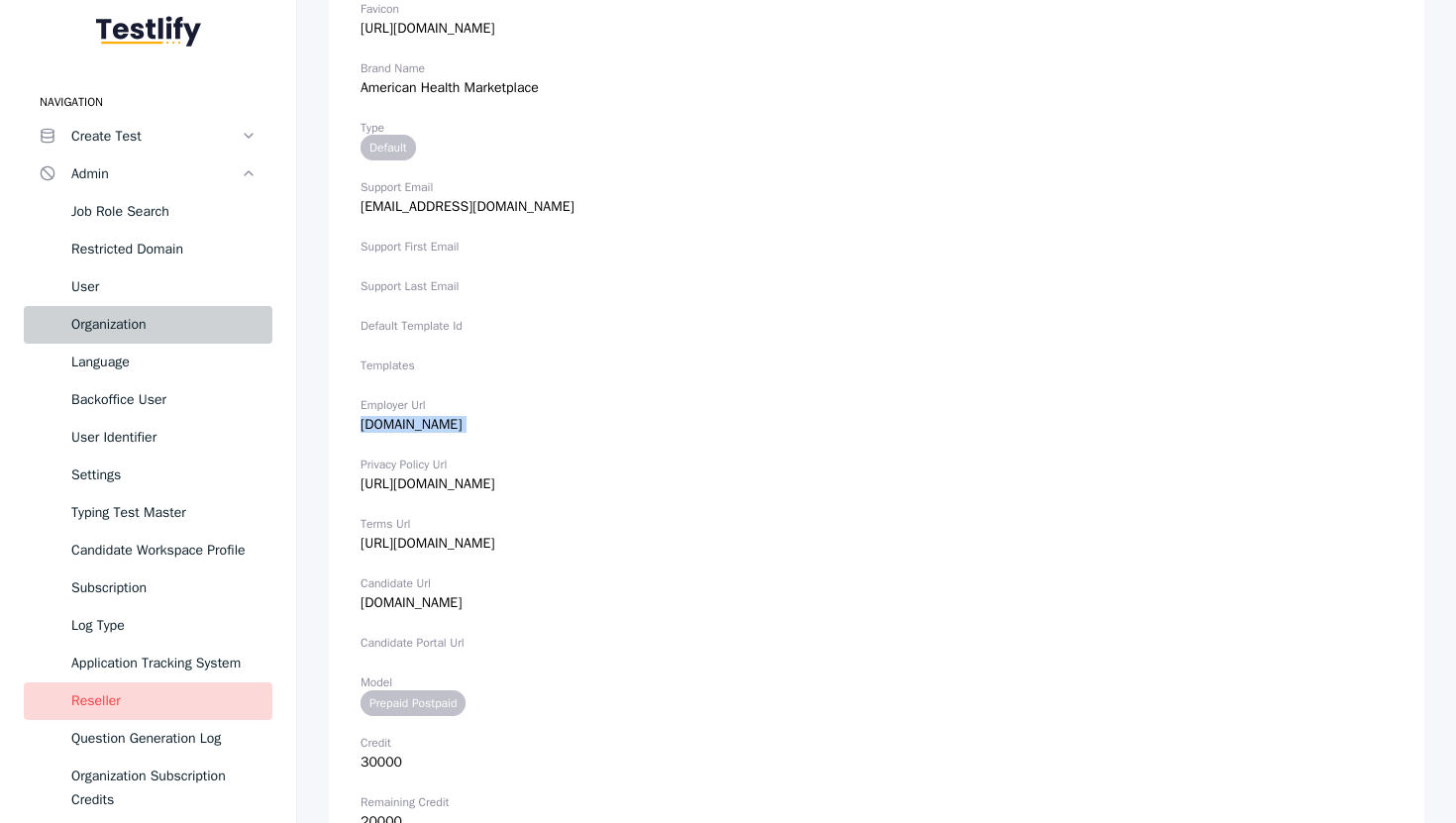 click on "Organization" at bounding box center [163, 325] 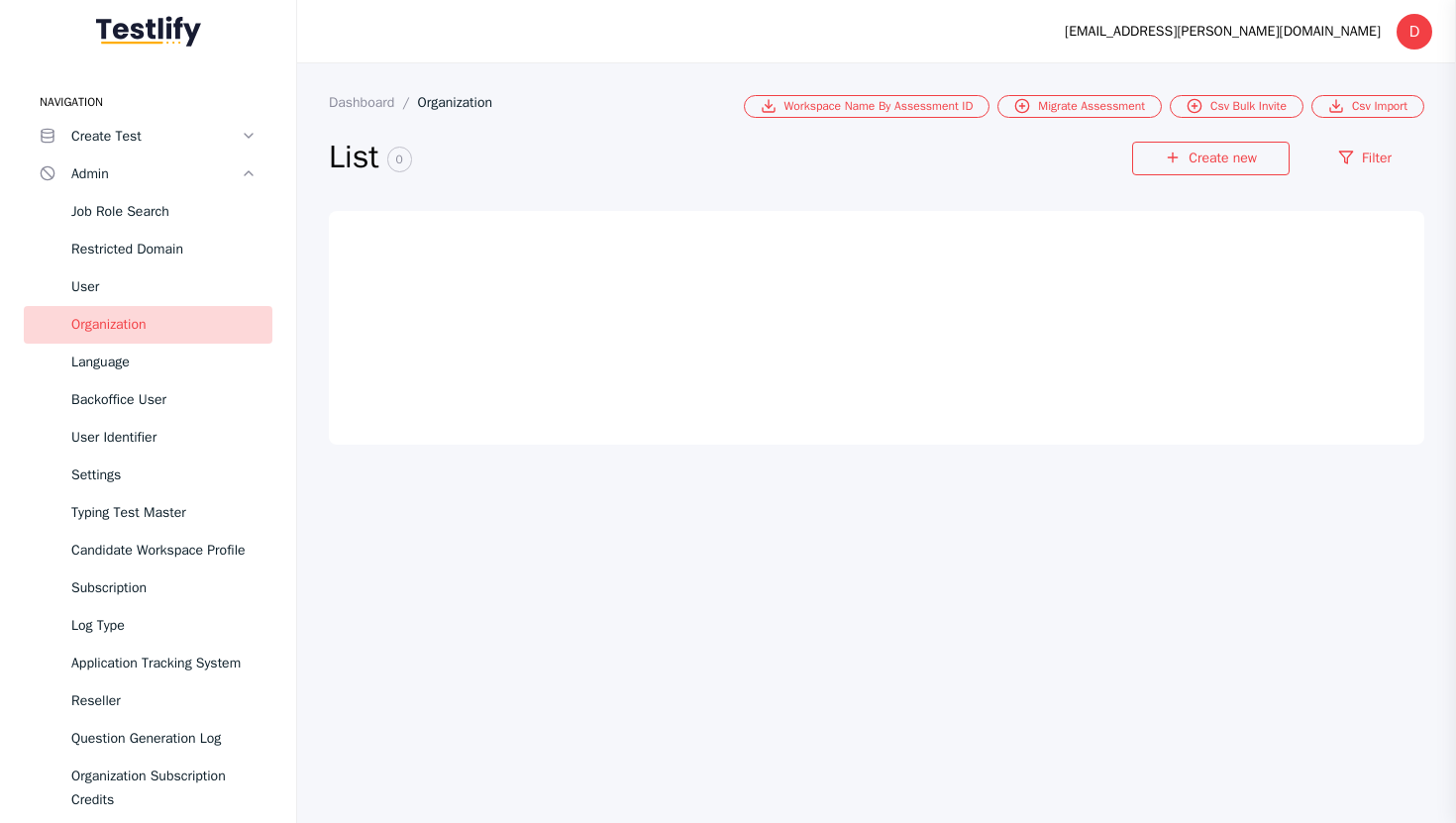 scroll, scrollTop: 0, scrollLeft: 0, axis: both 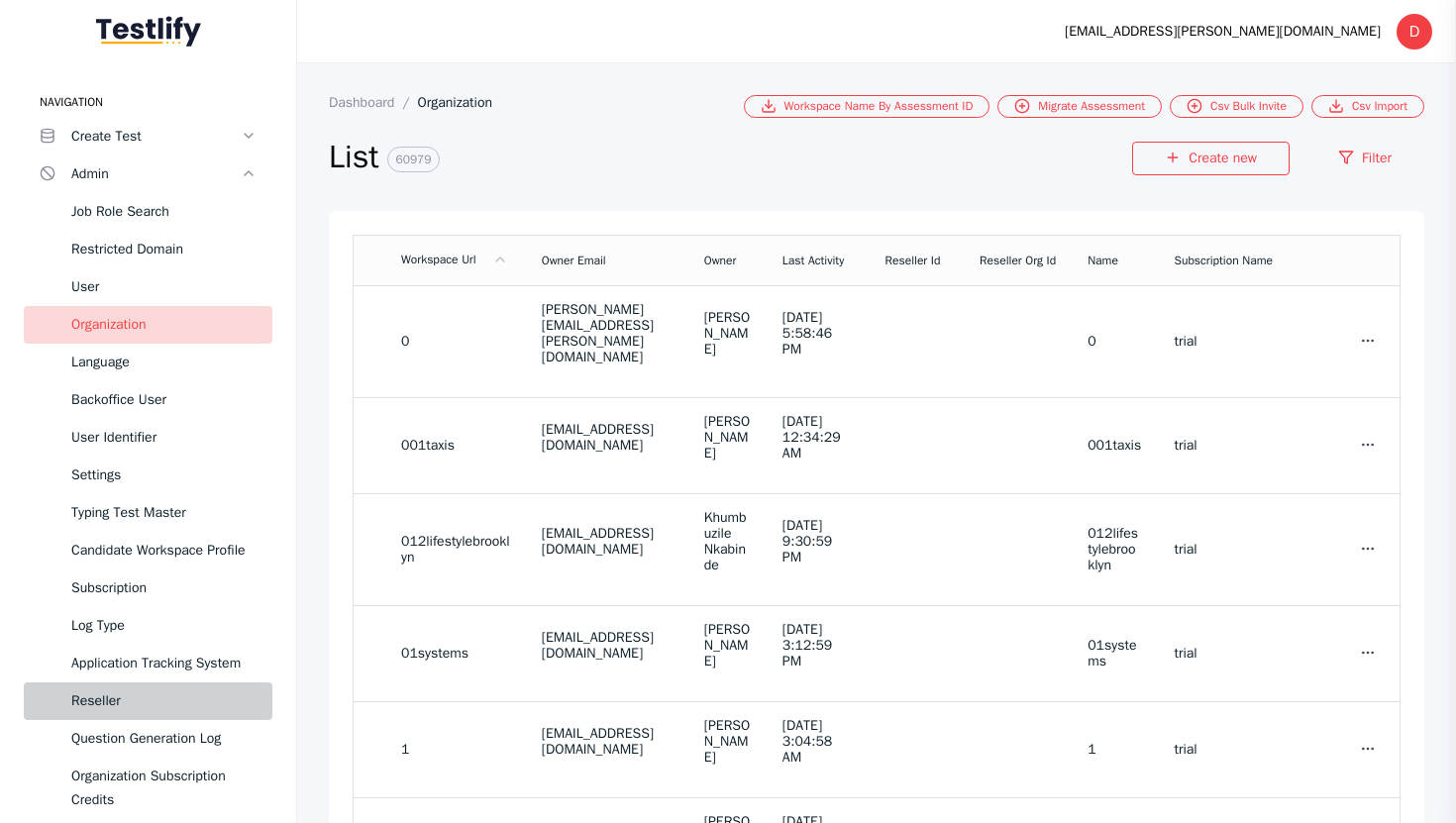 click on "Reseller" at bounding box center [148, 701] 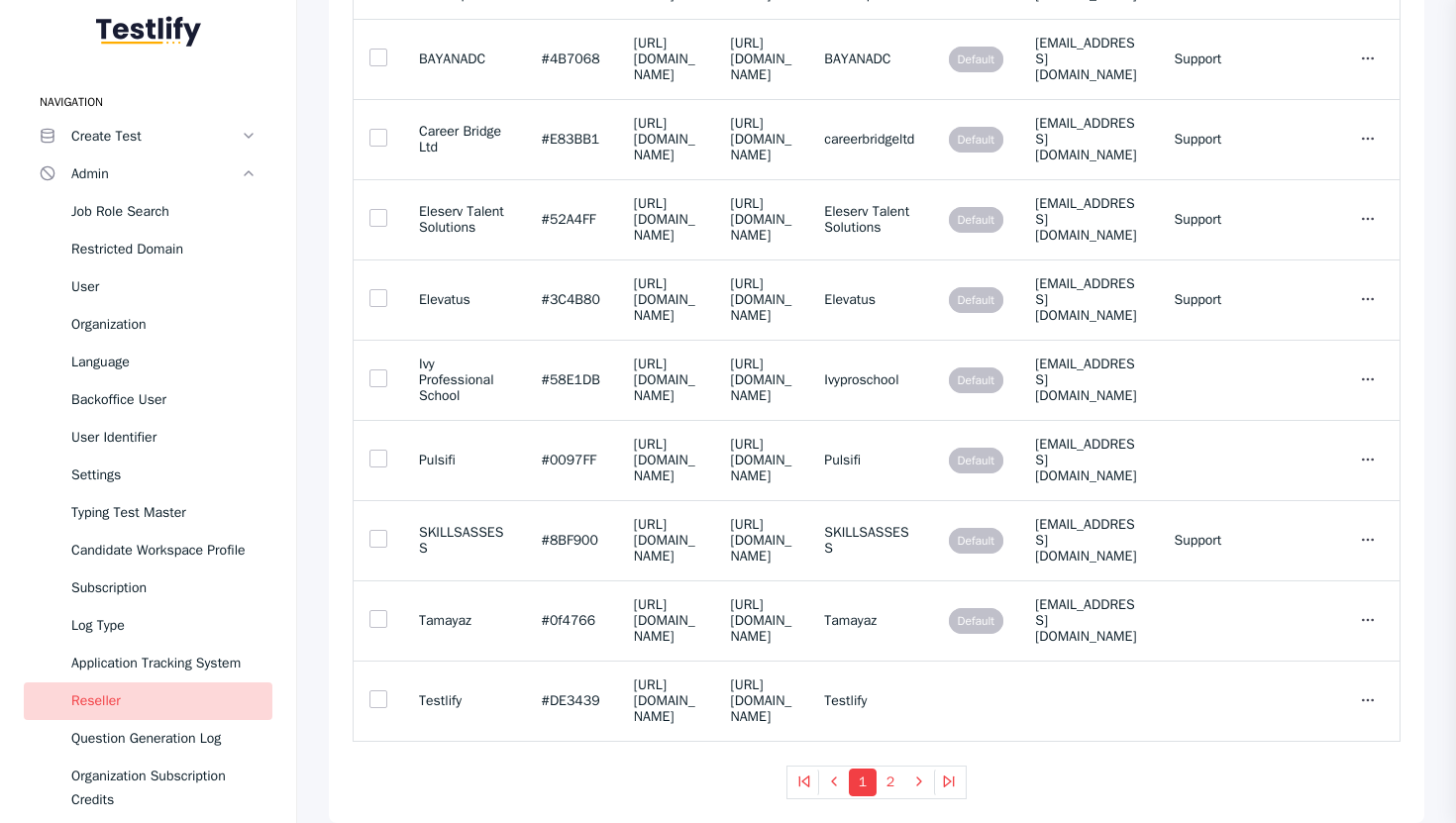 scroll, scrollTop: 736, scrollLeft: 0, axis: vertical 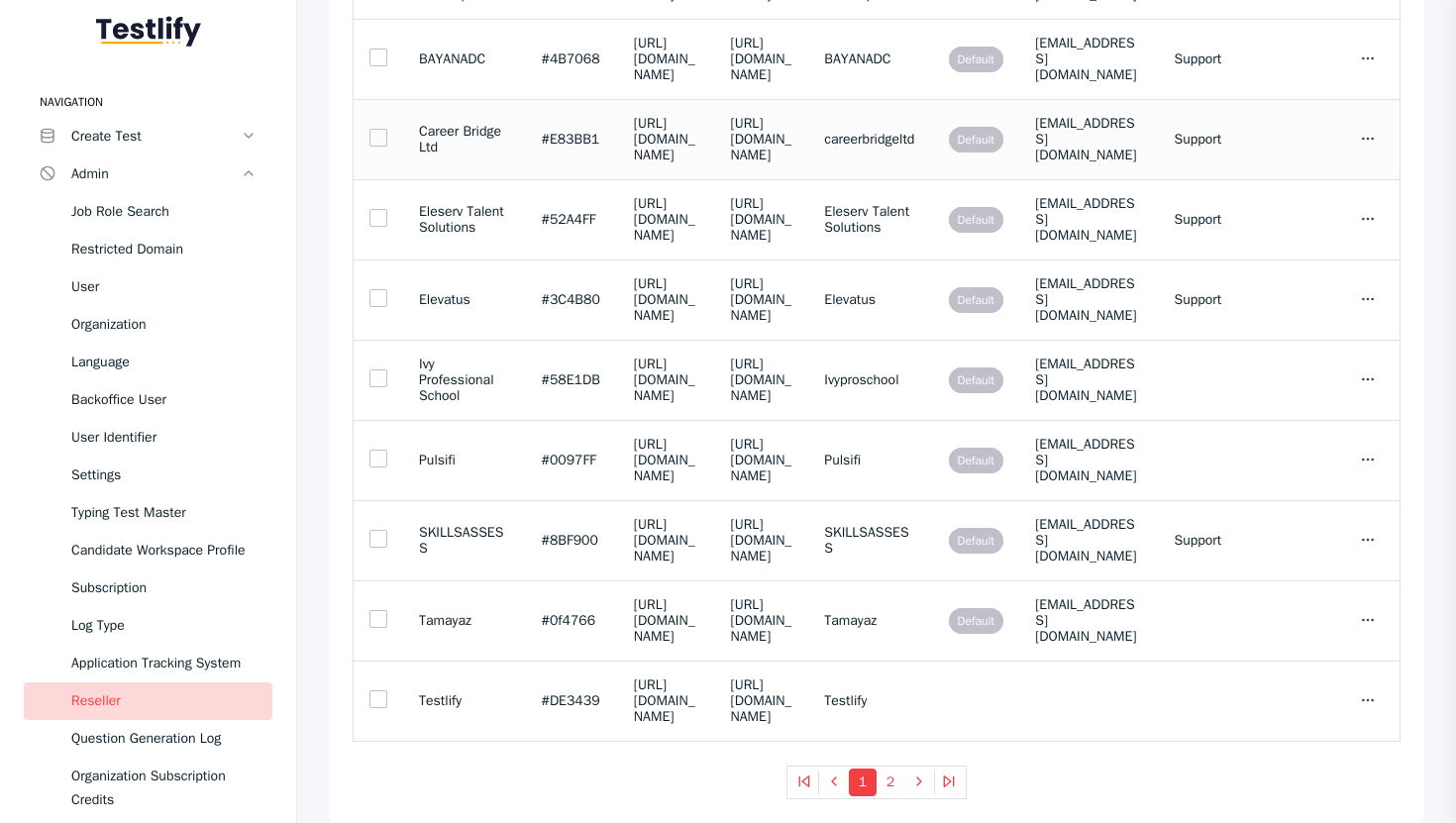 click on "#E83BB1" at bounding box center (572, 139) 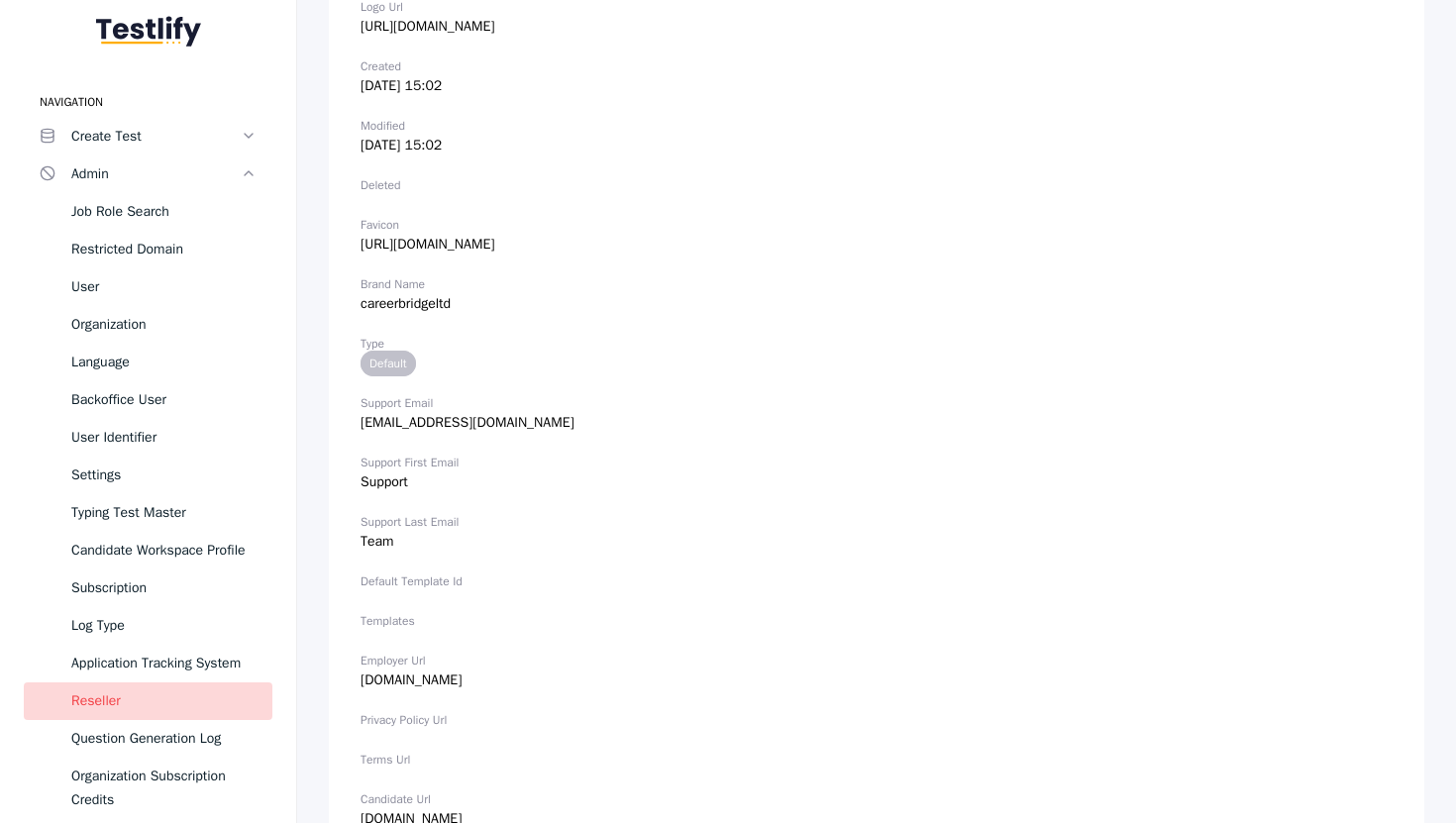 scroll, scrollTop: 395, scrollLeft: 0, axis: vertical 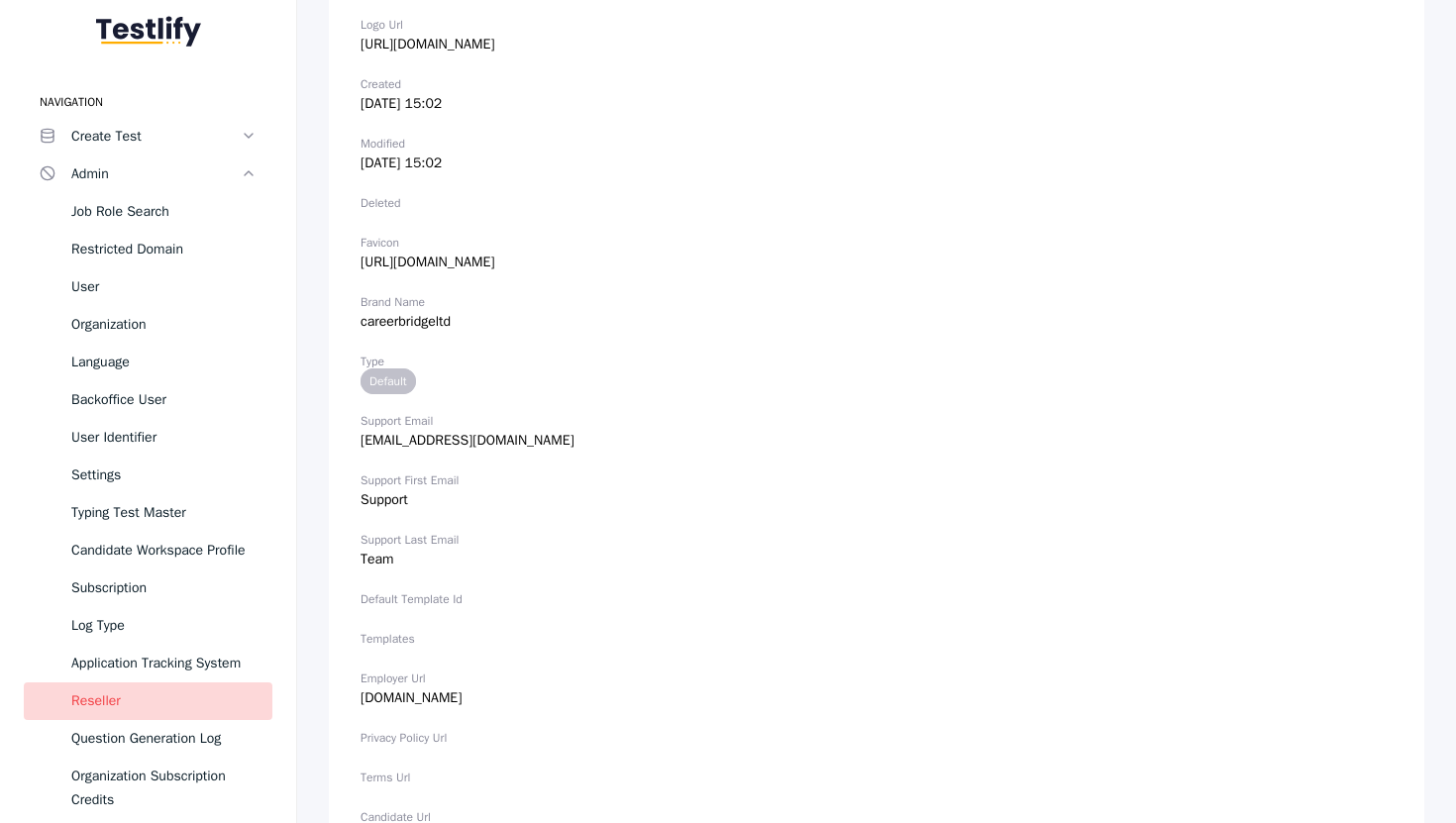 click on "Employer Url [DOMAIN_NAME]" at bounding box center (877, 688) 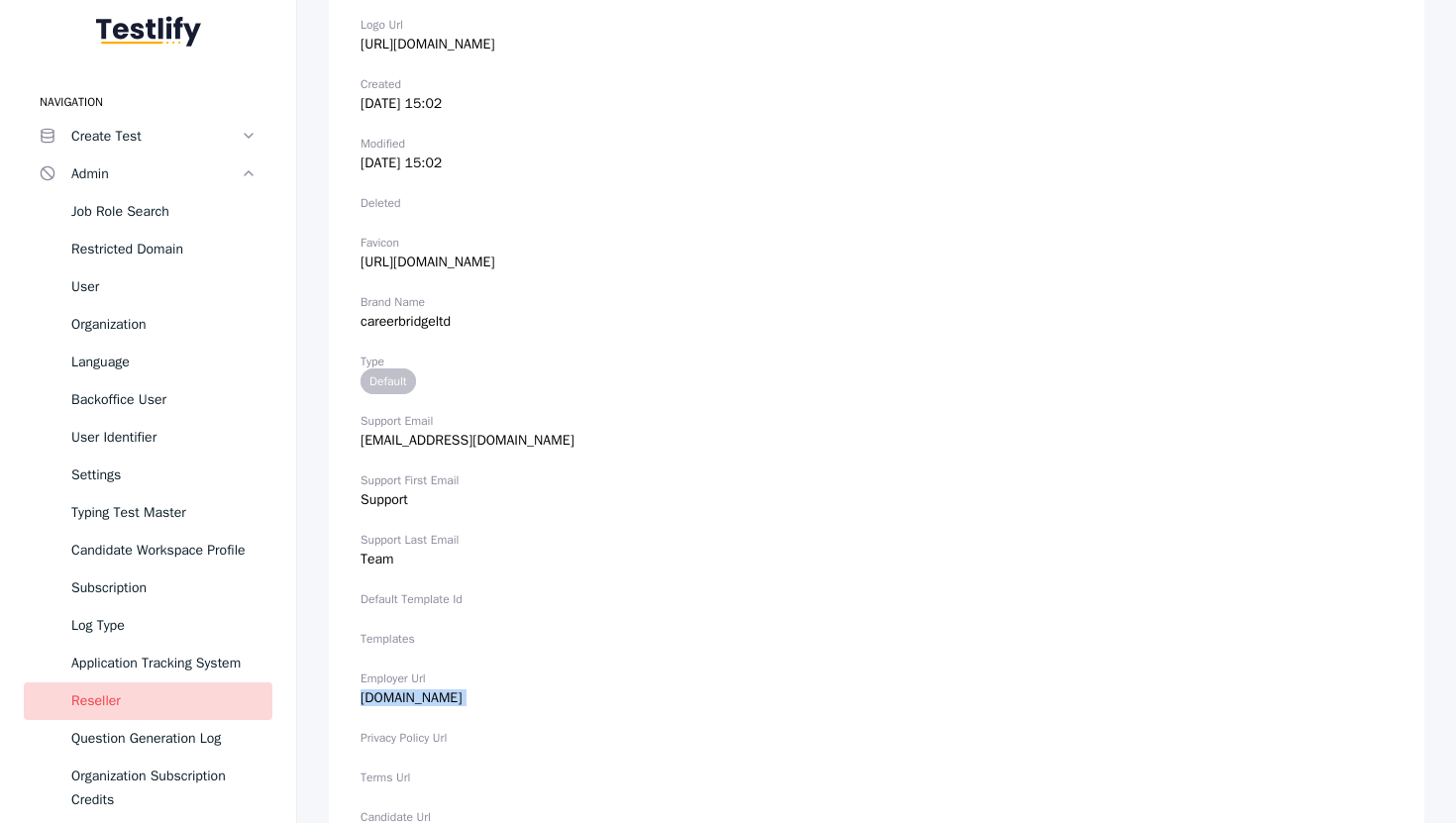 click on "Employer Url [DOMAIN_NAME]" at bounding box center (877, 688) 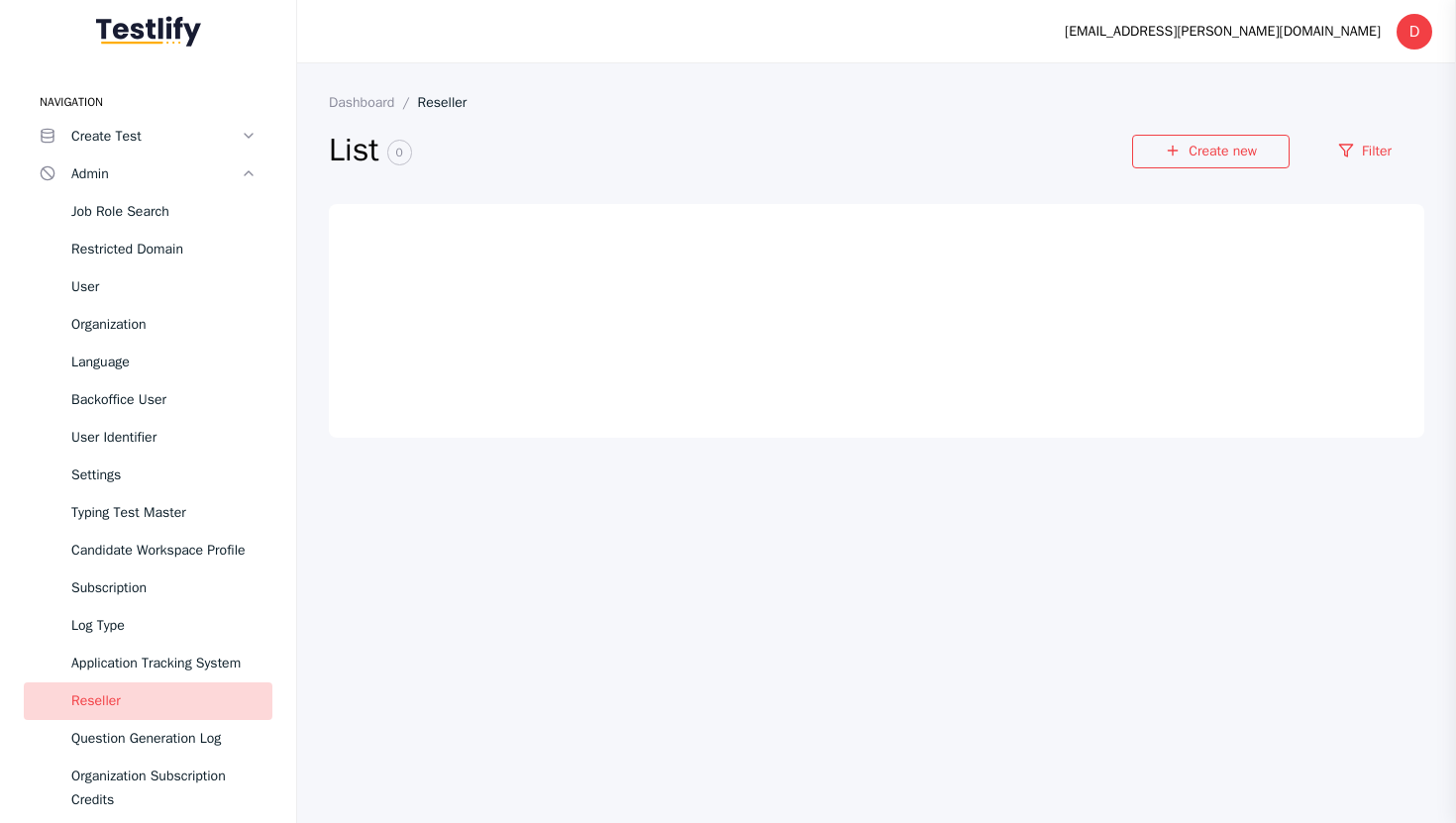 scroll, scrollTop: 0, scrollLeft: 0, axis: both 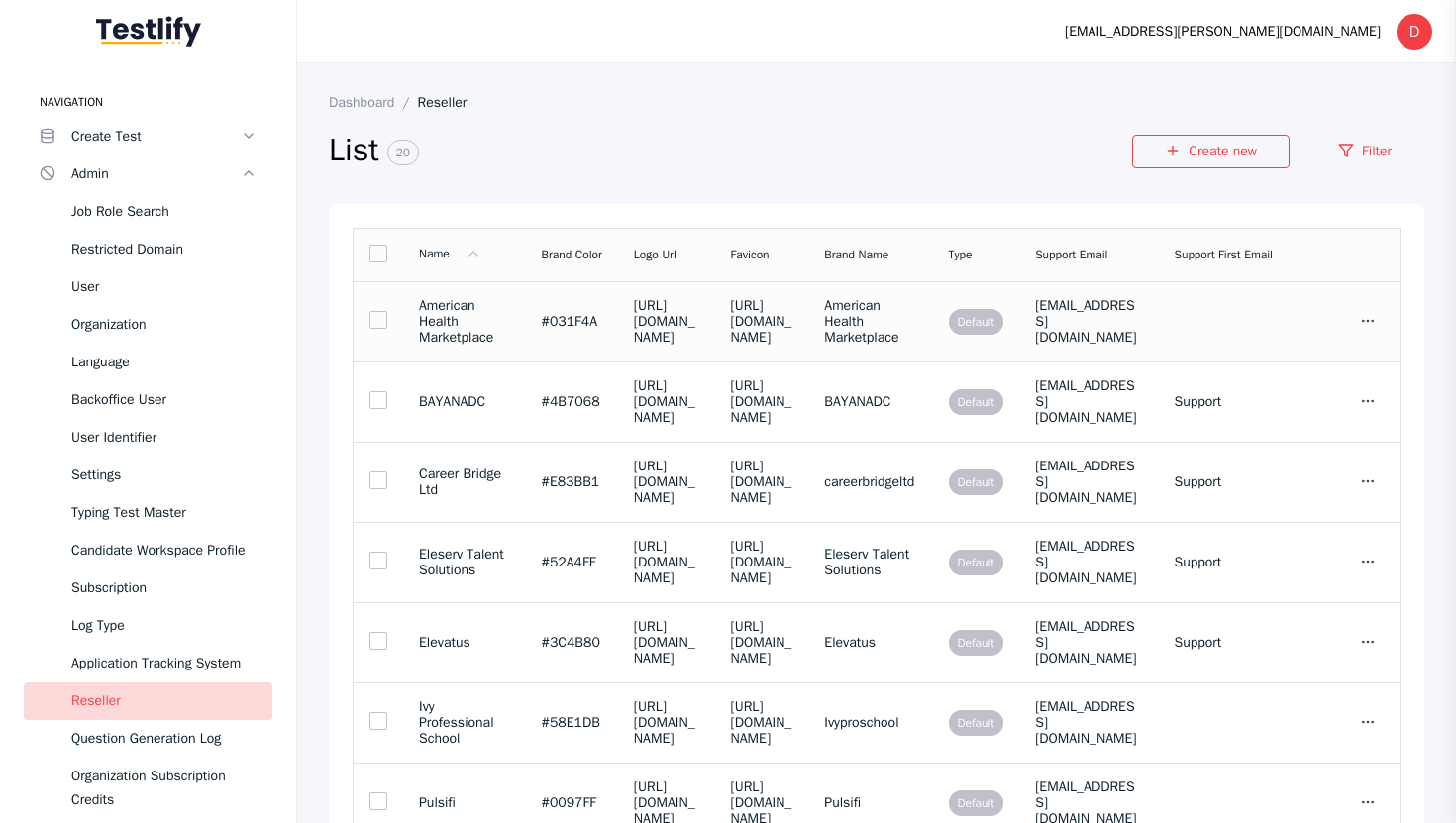 click on "American Health Marketplace" at bounding box center (465, 321) 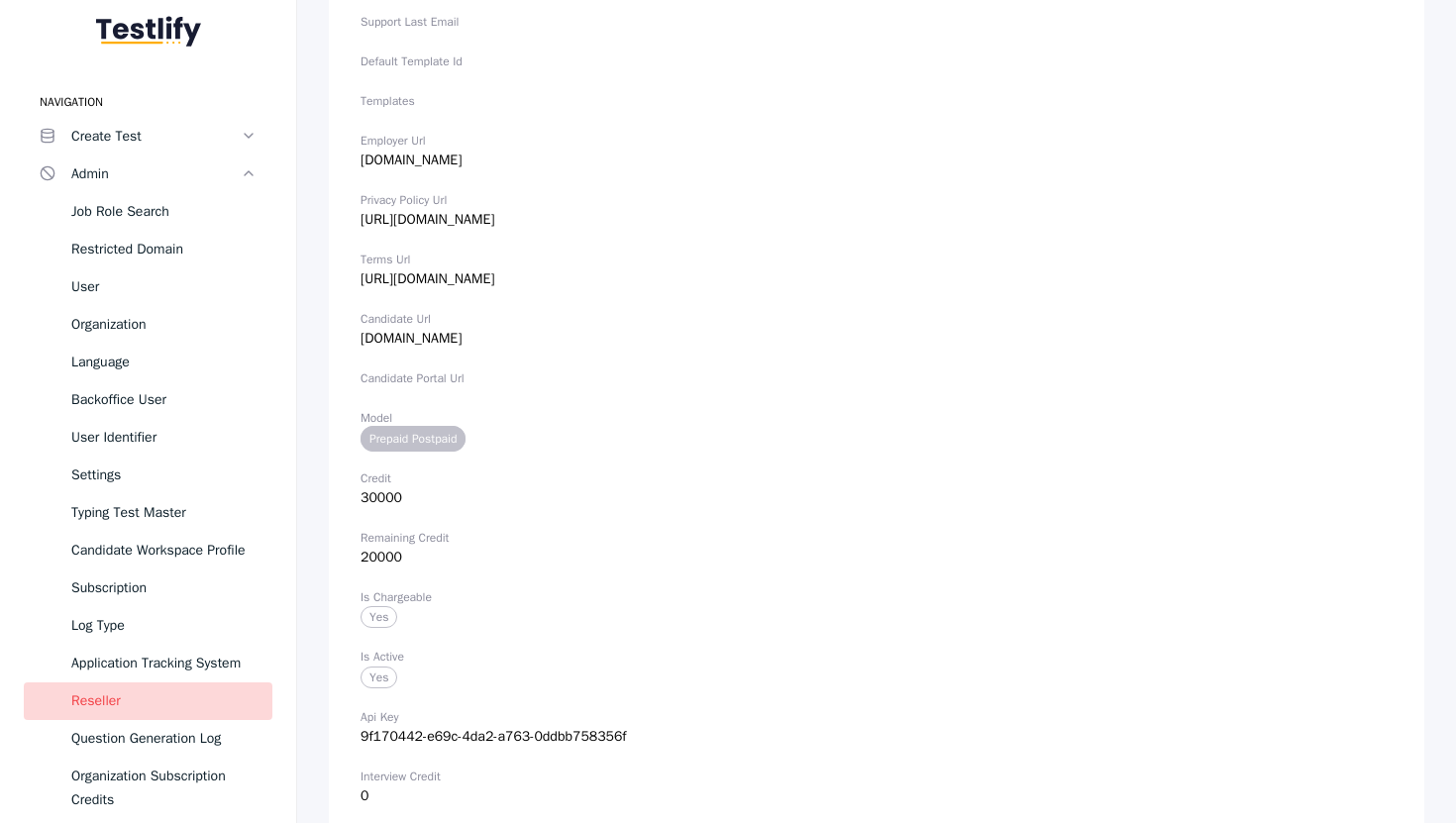 scroll, scrollTop: 901, scrollLeft: 0, axis: vertical 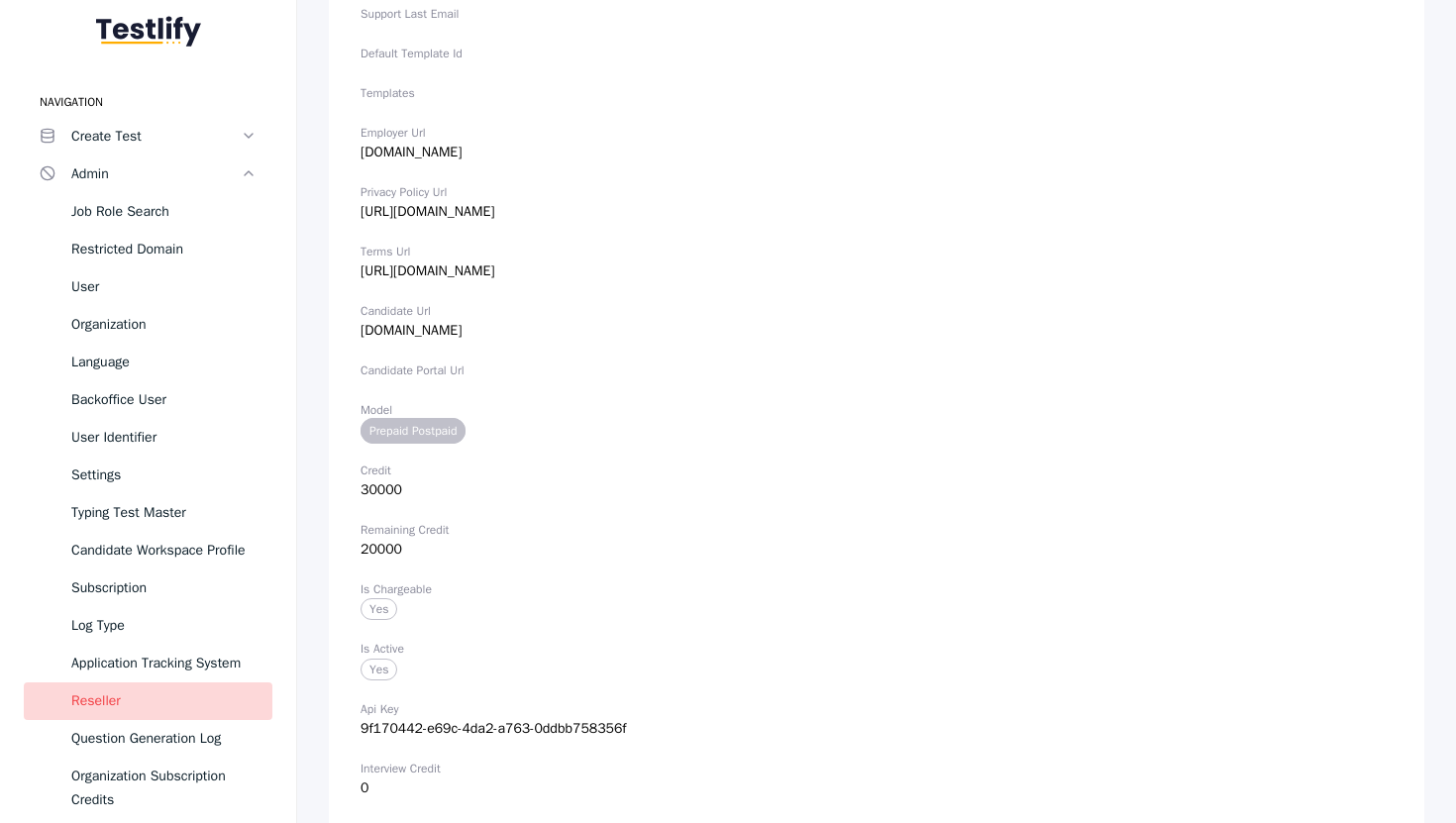 click on "Employer Url [DOMAIN_NAME]" at bounding box center [877, 143] 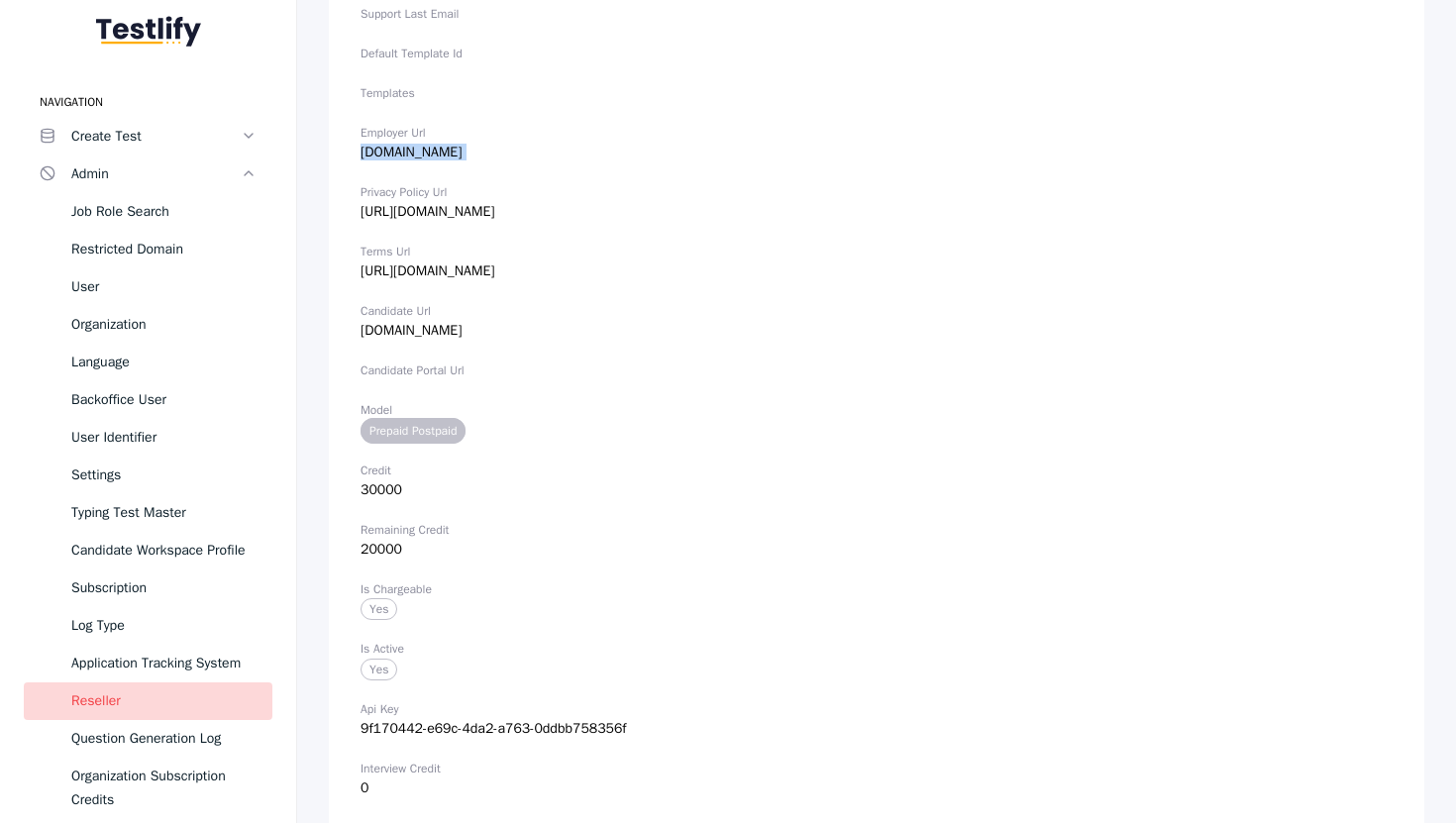 click on "Employer Url [DOMAIN_NAME]" at bounding box center (877, 143) 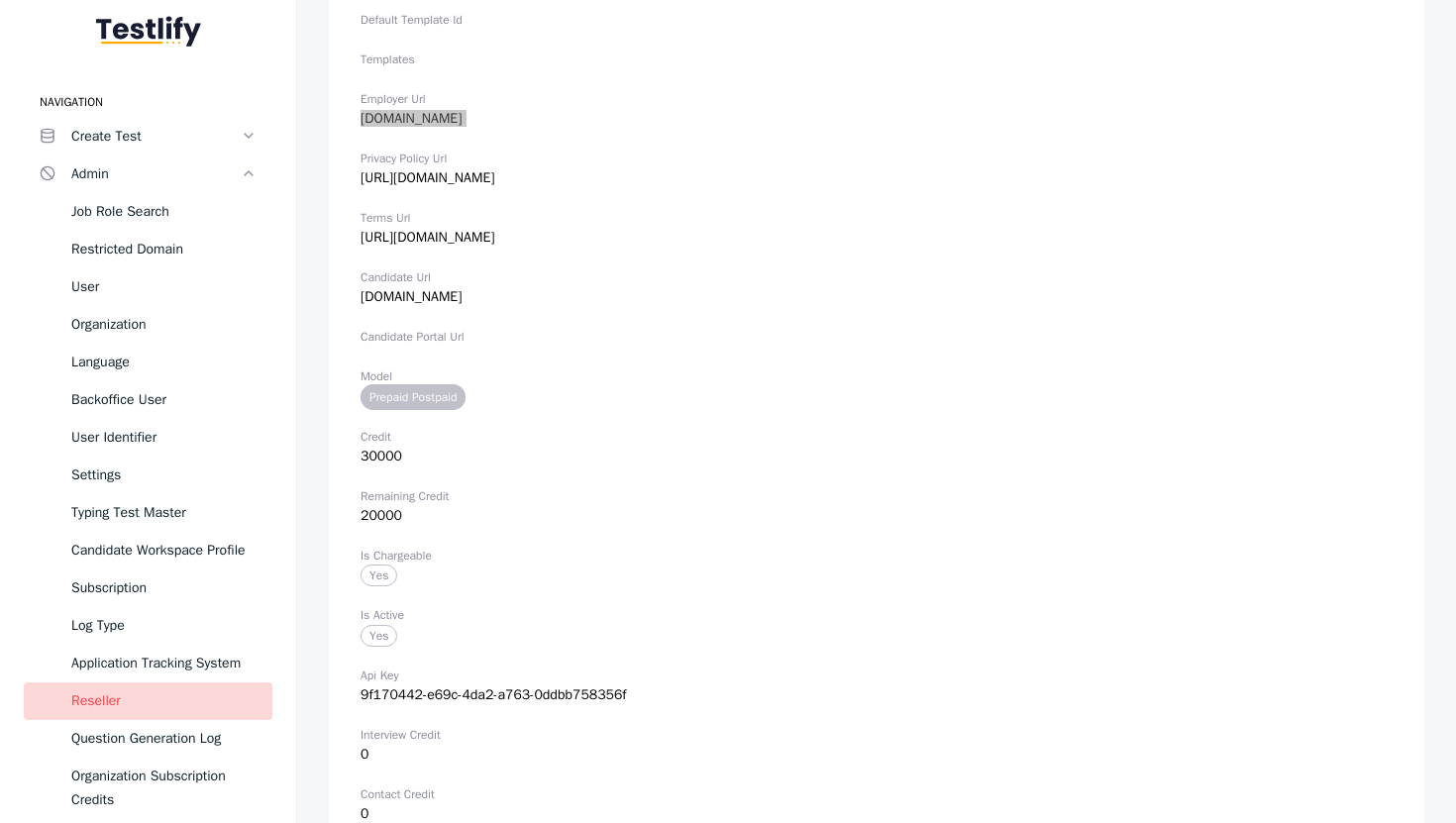 scroll, scrollTop: 1008, scrollLeft: 0, axis: vertical 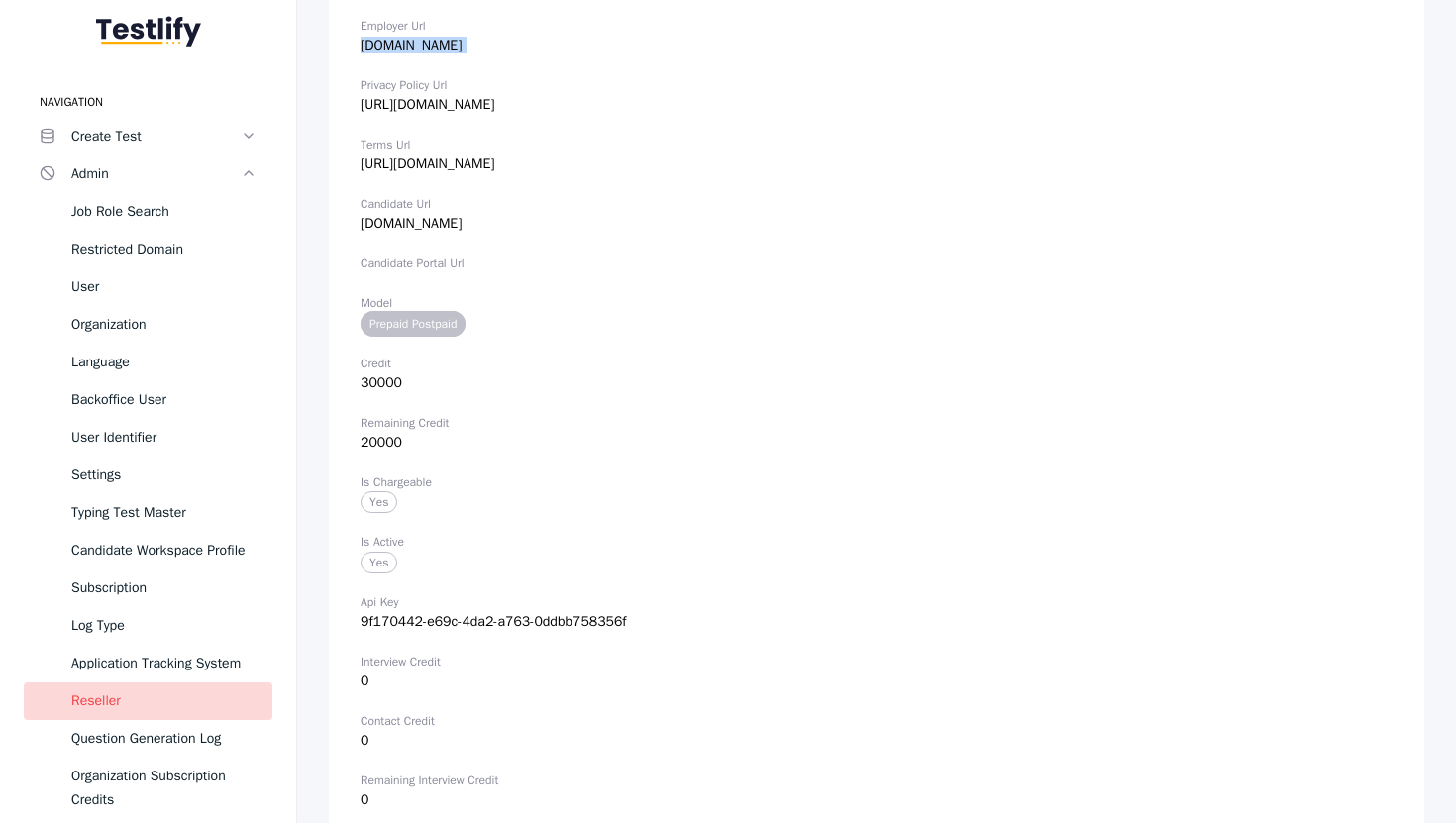 click on "Candidate Url [DOMAIN_NAME]" at bounding box center (877, 214) 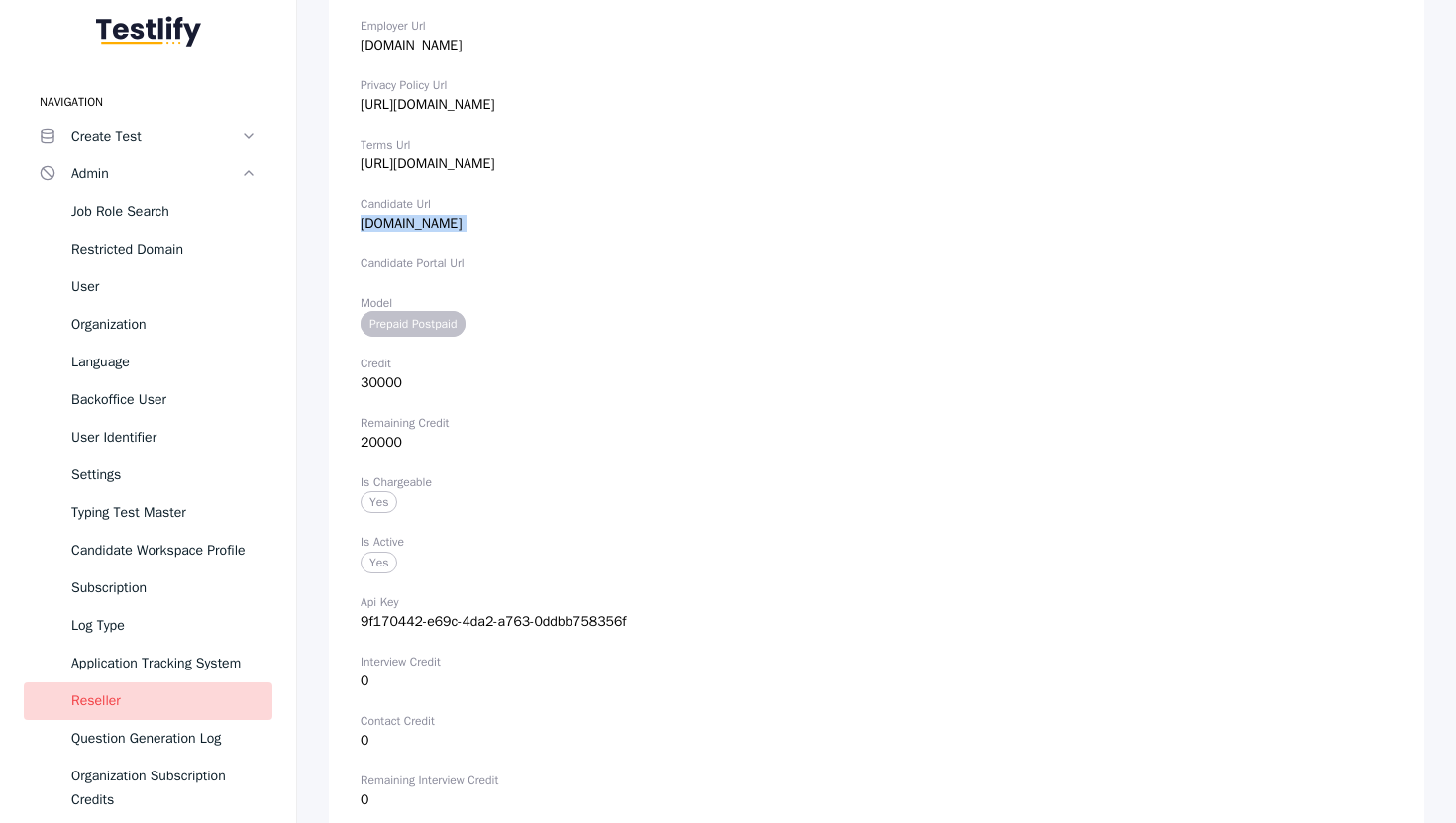click on "Candidate Url [DOMAIN_NAME]" at bounding box center [877, 214] 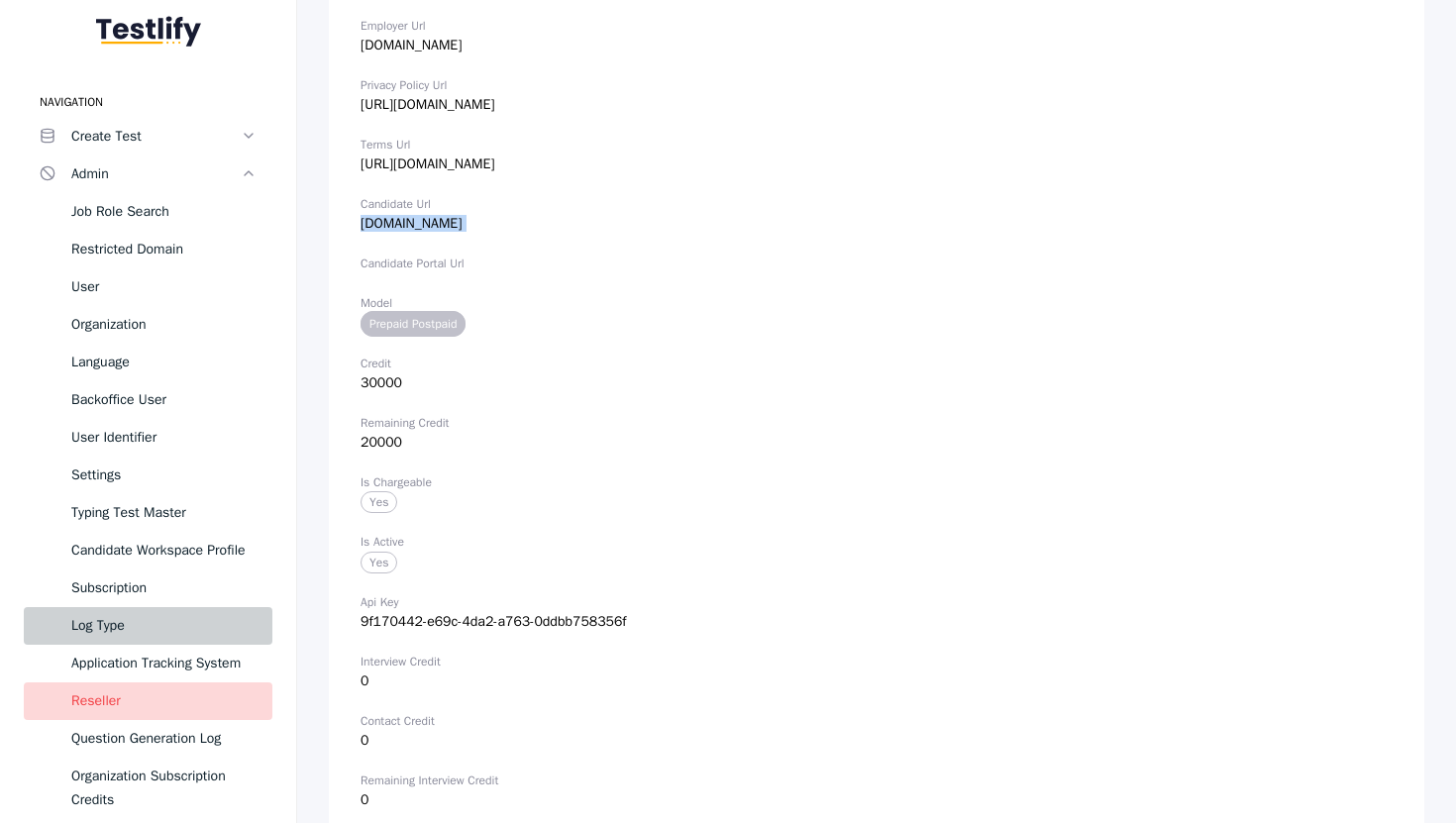 scroll, scrollTop: 24, scrollLeft: 0, axis: vertical 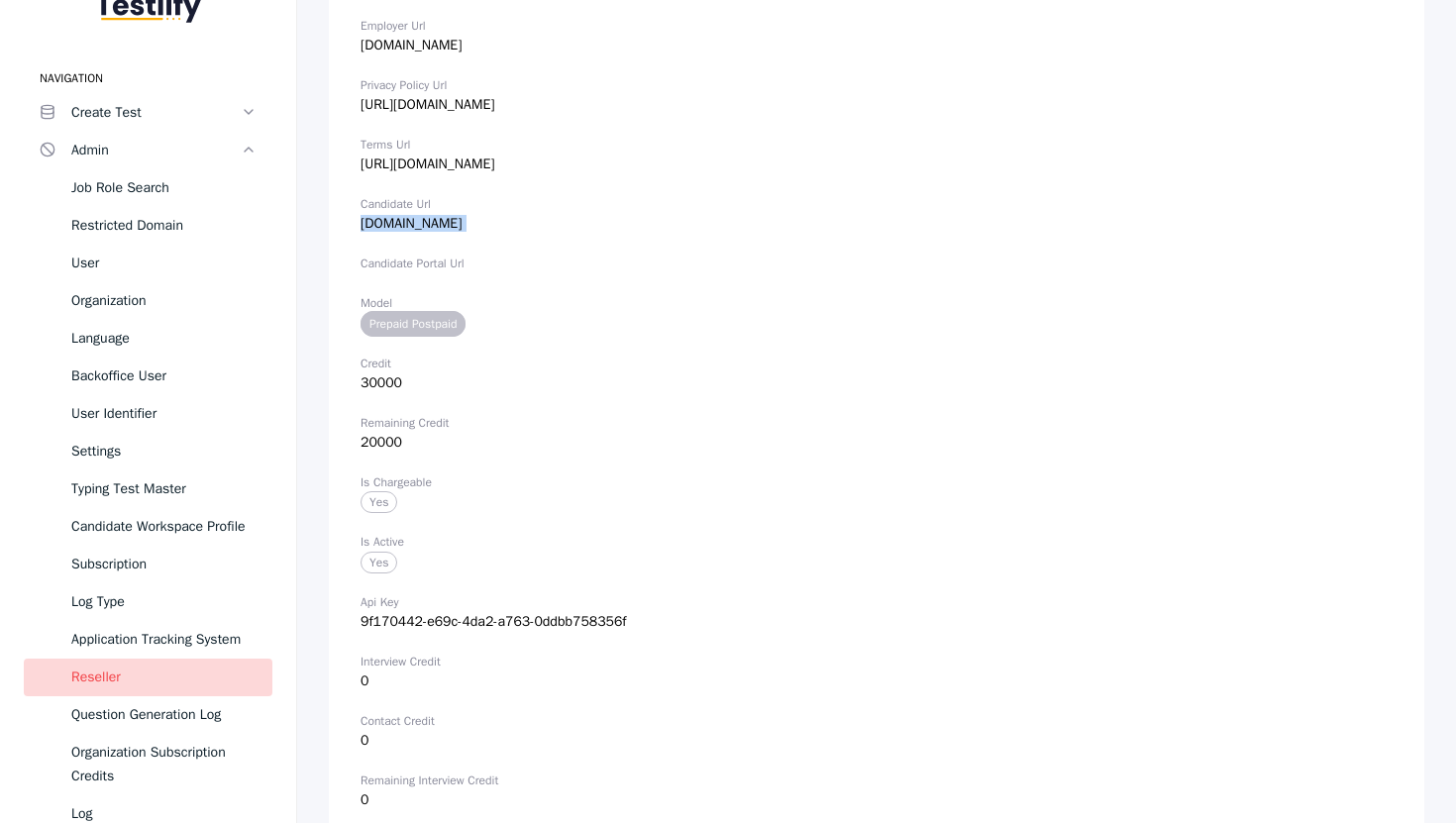 click on "Reseller" at bounding box center [163, 677] 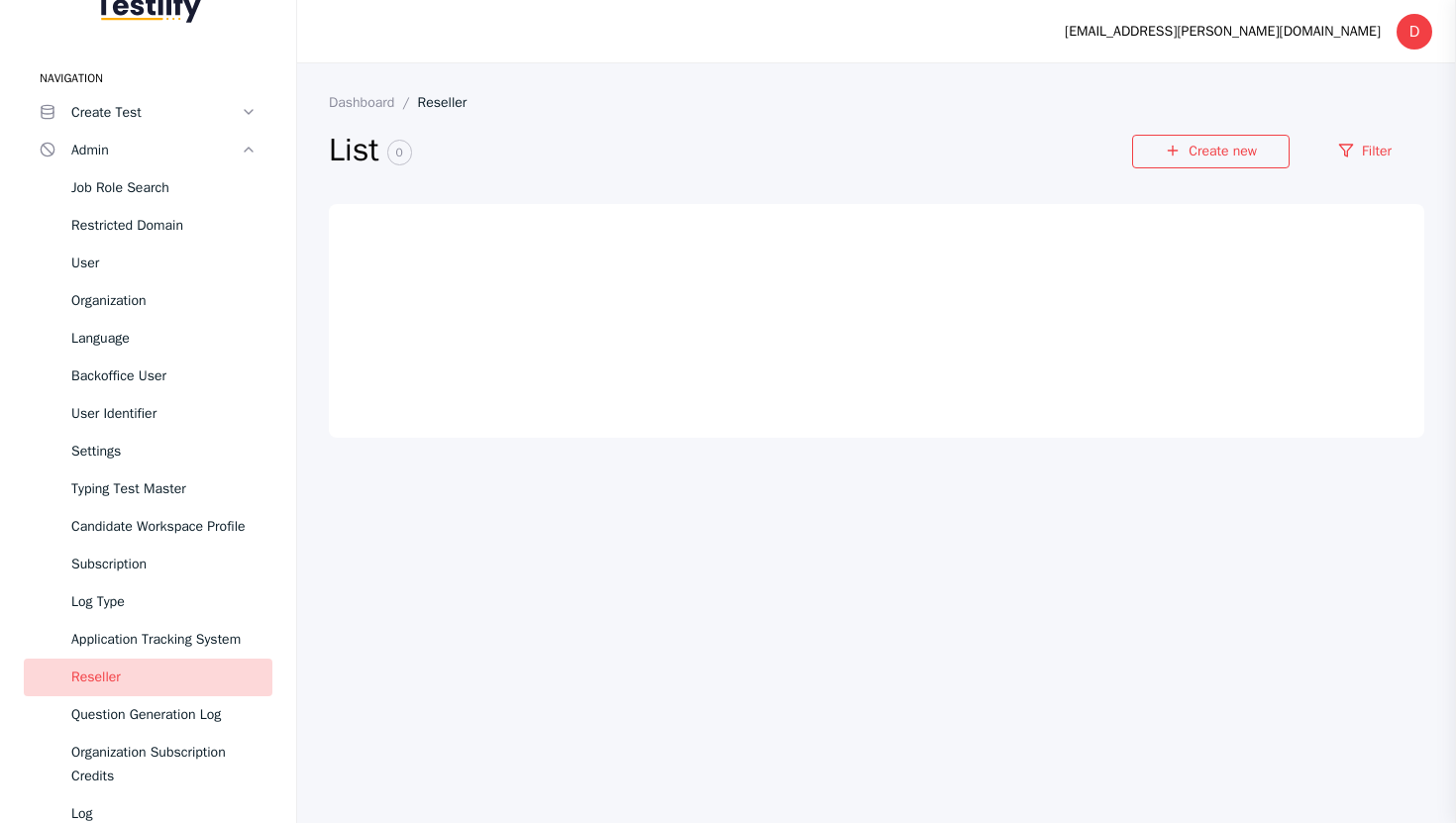 scroll, scrollTop: 0, scrollLeft: 0, axis: both 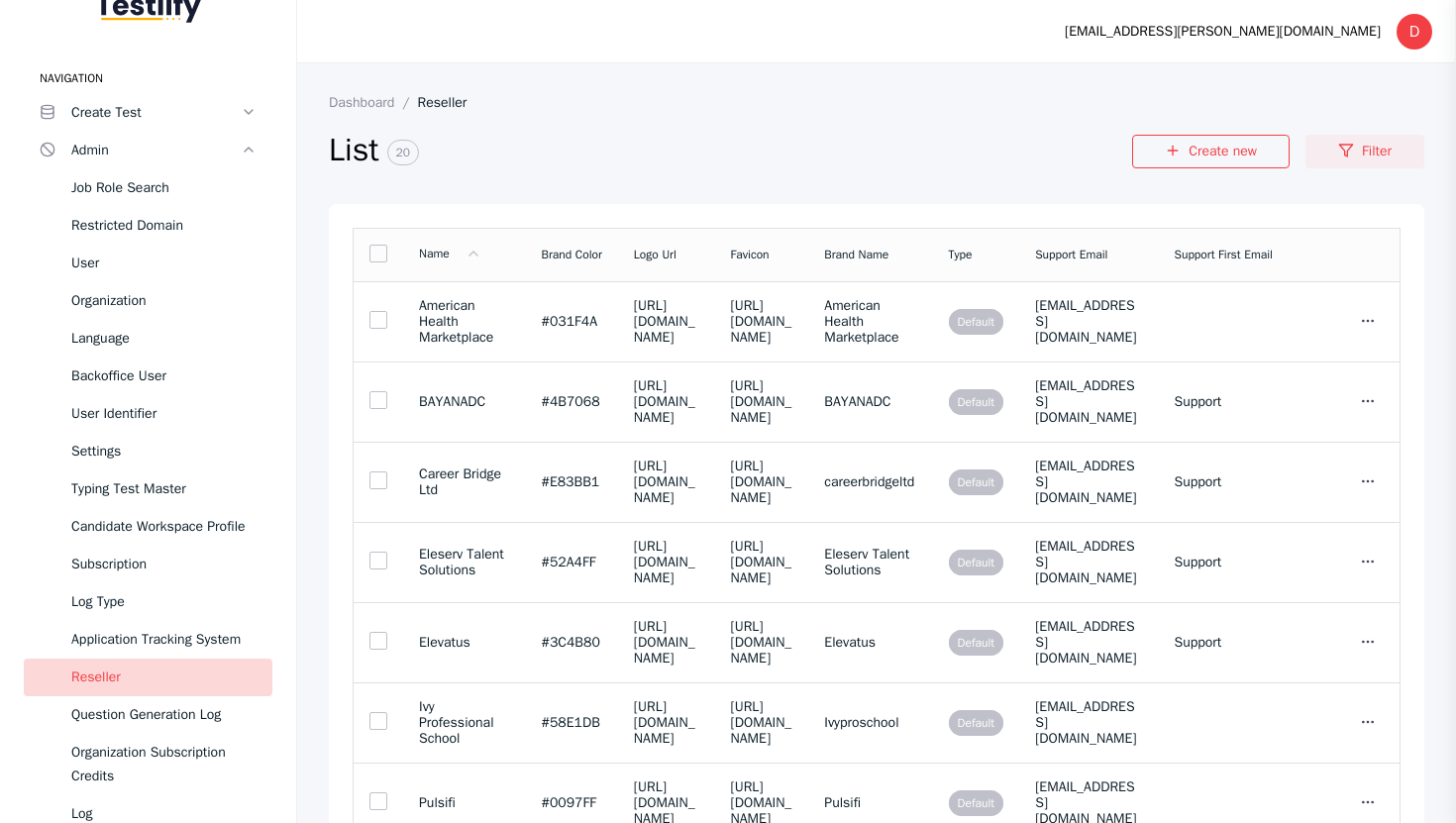click on "Filter" at bounding box center (1365, 152) 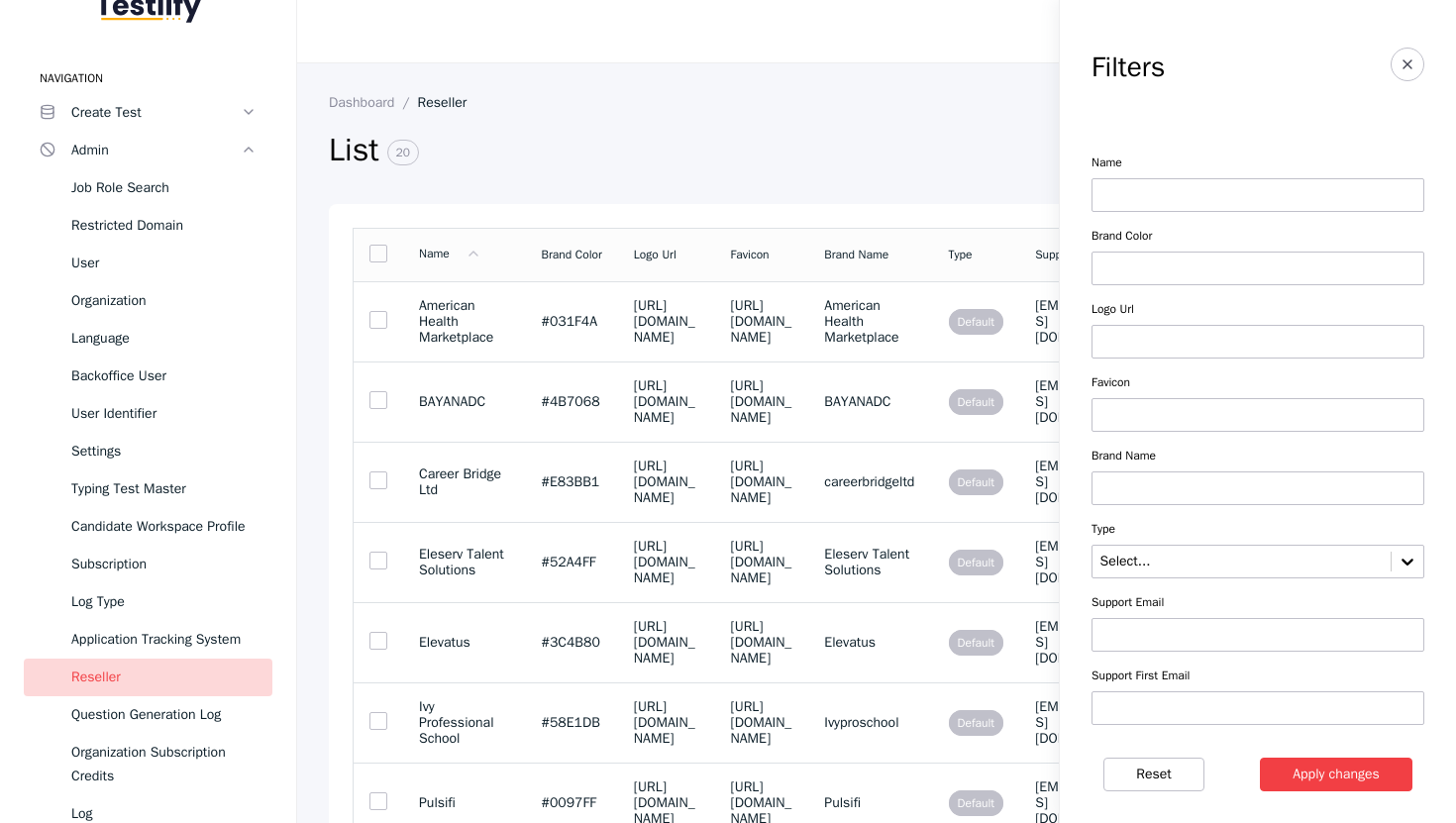 click at bounding box center (1258, 195) 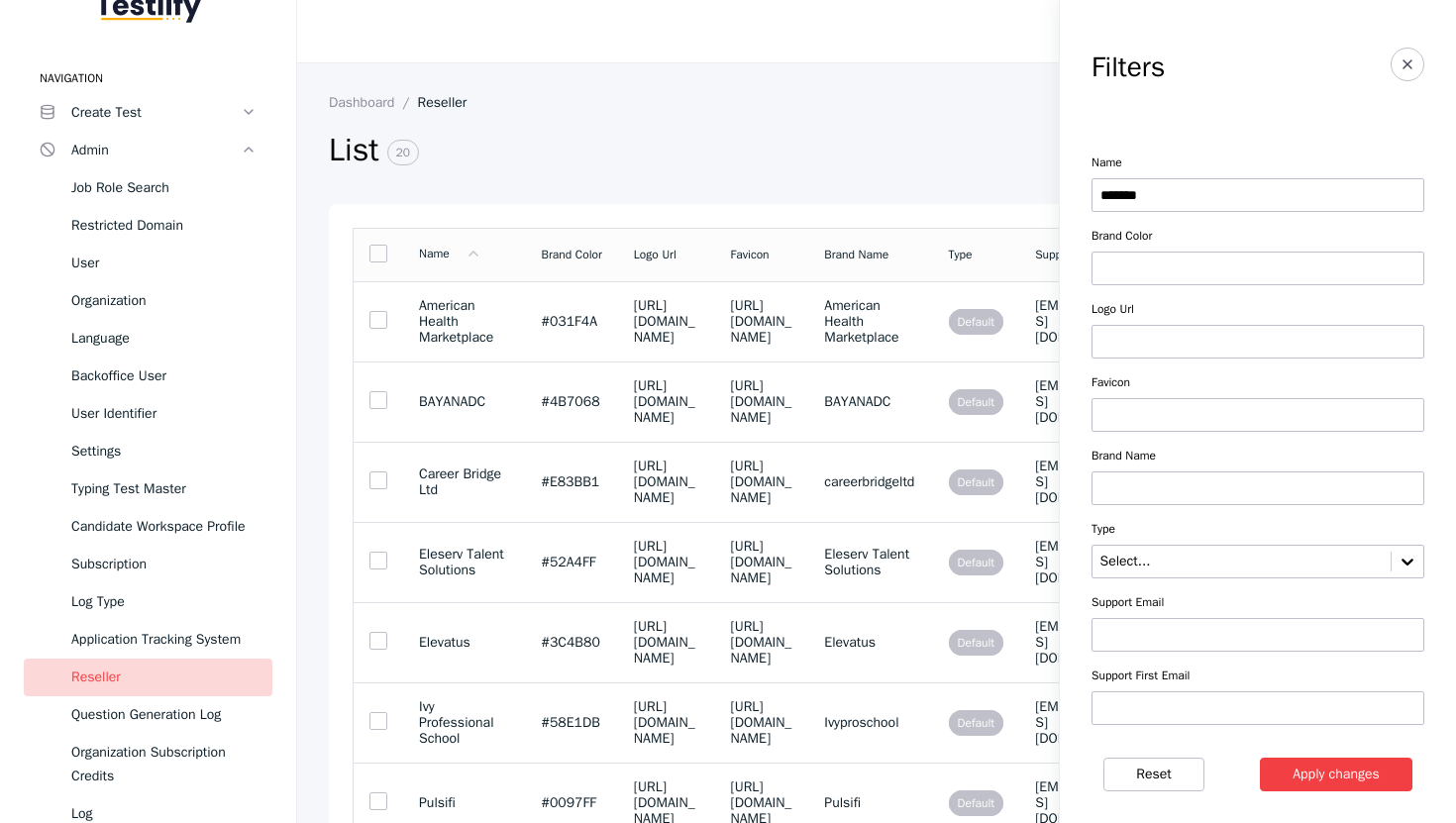 type on "*******" 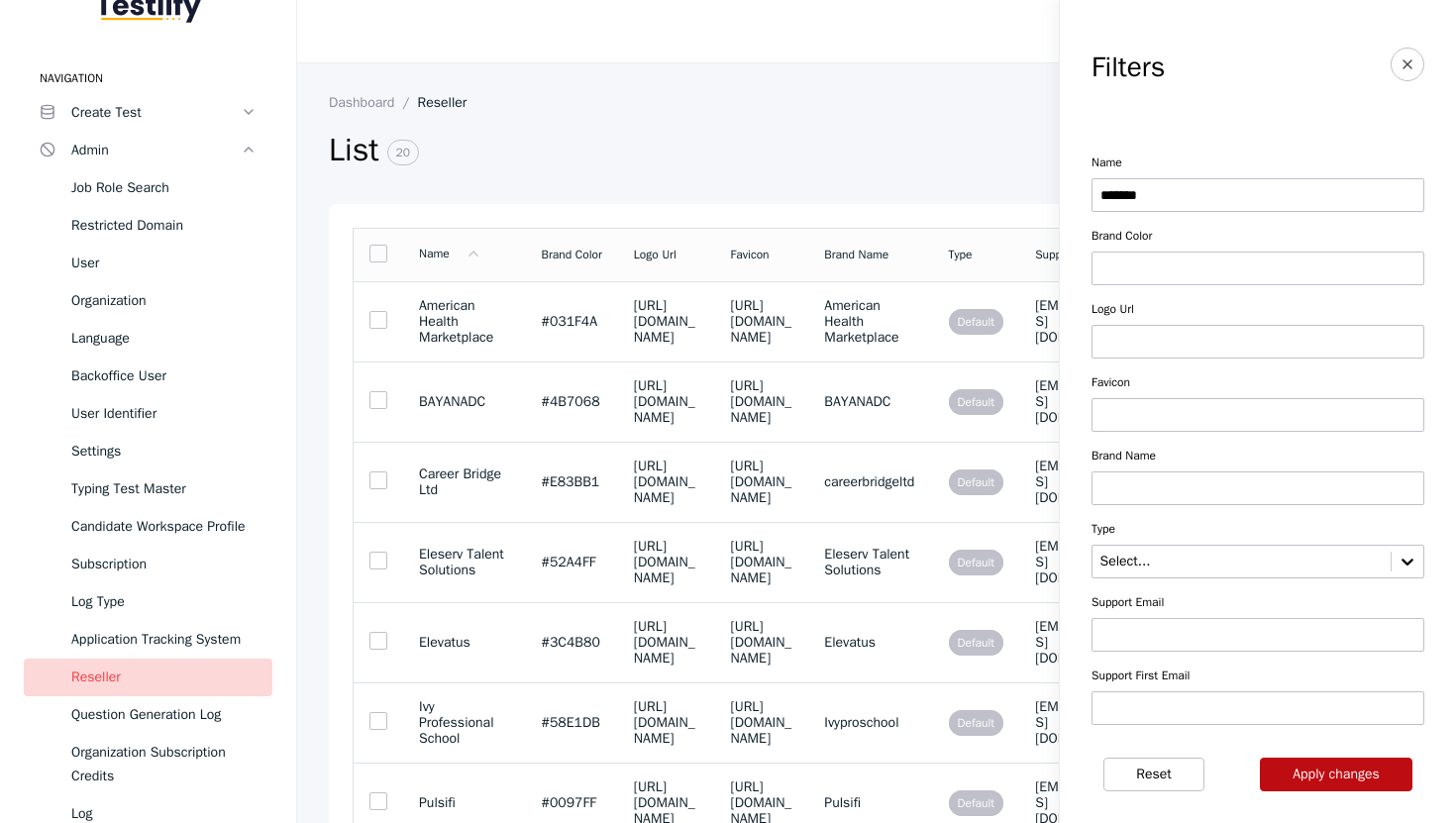 click on "Apply changes" at bounding box center [1336, 774] 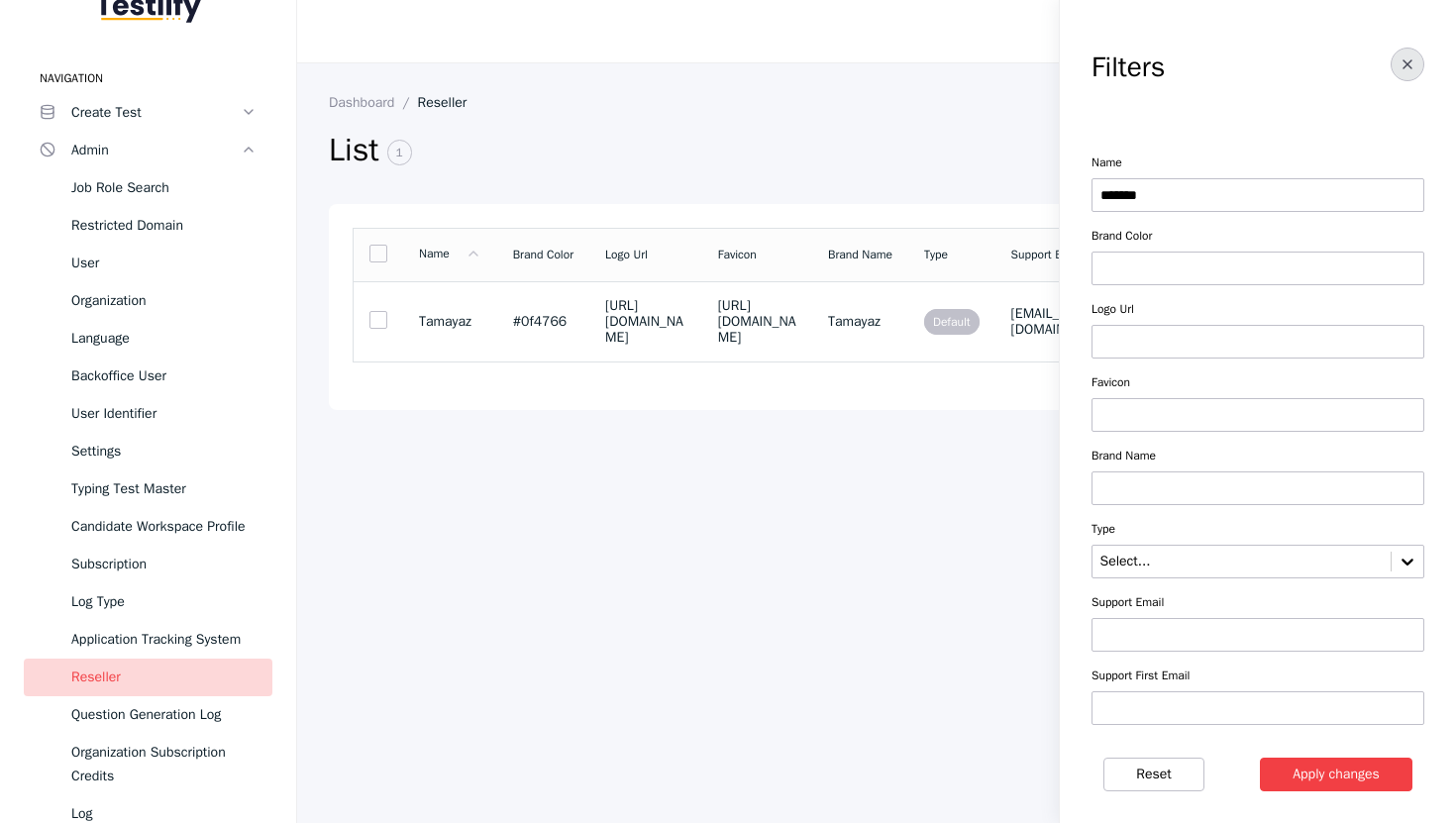 click 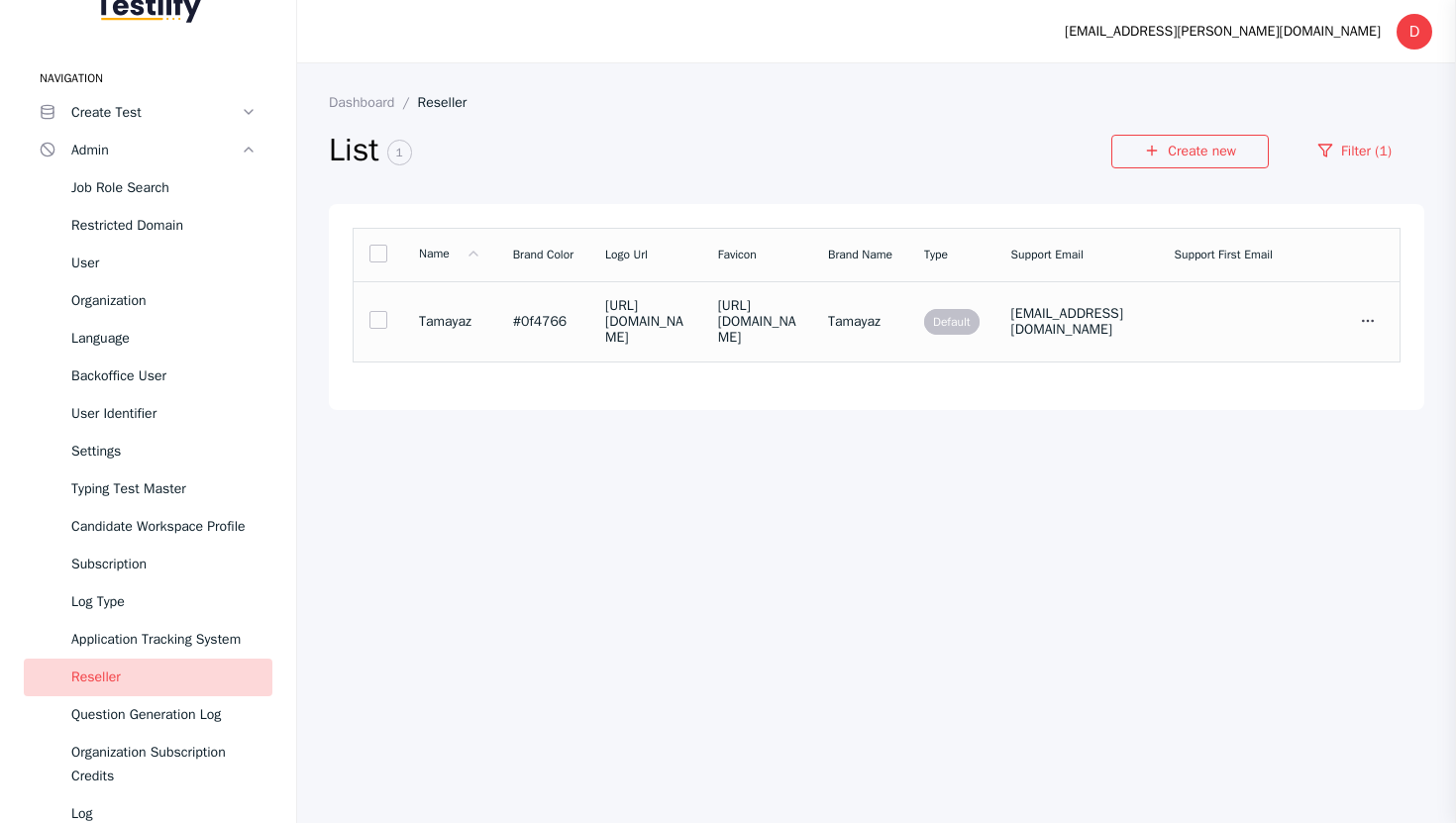 click on "#0f4766" at bounding box center [543, 321] 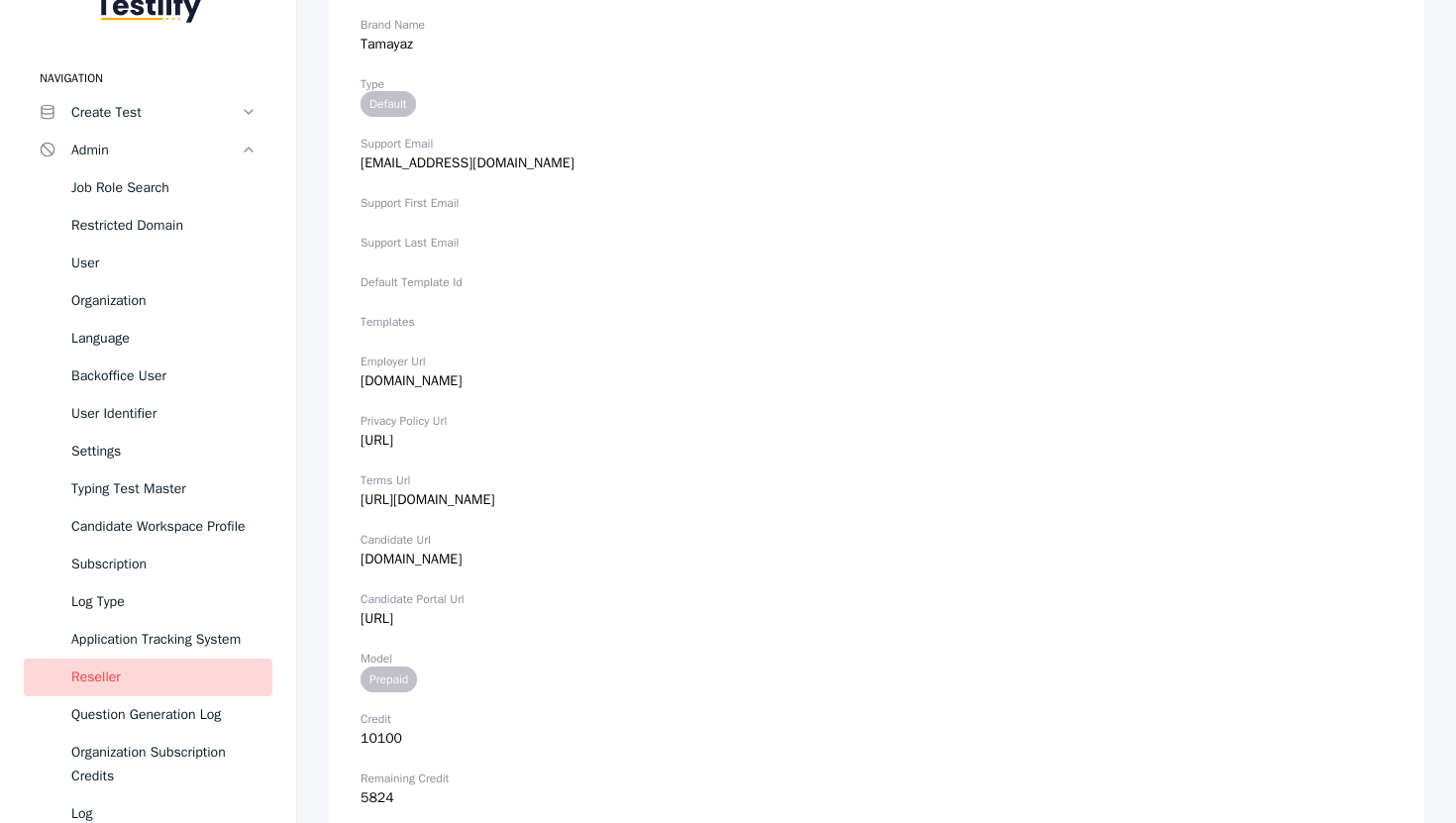 scroll, scrollTop: 681, scrollLeft: 0, axis: vertical 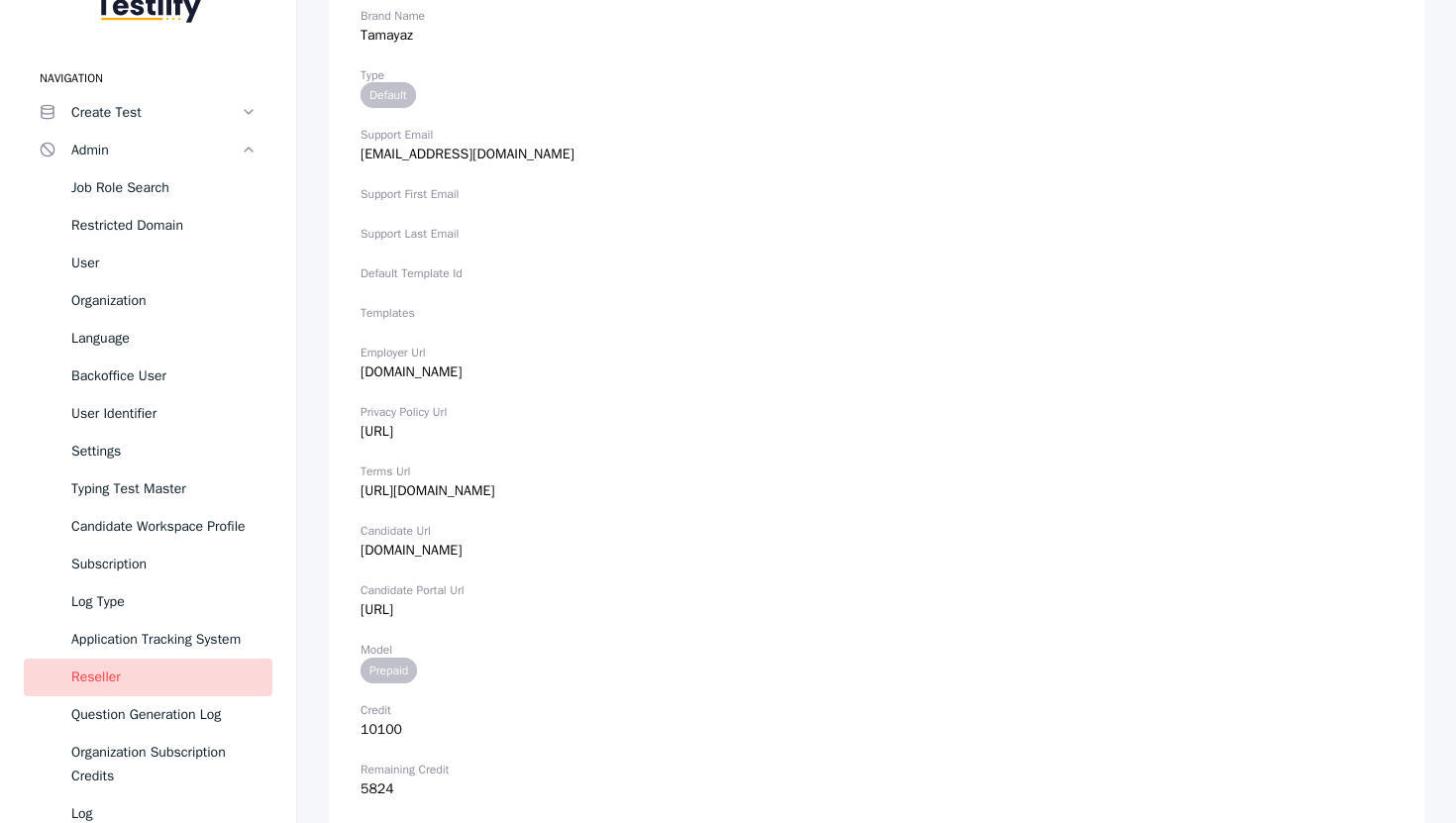 click on "Employer Url [DOMAIN_NAME]" at bounding box center (877, 362) 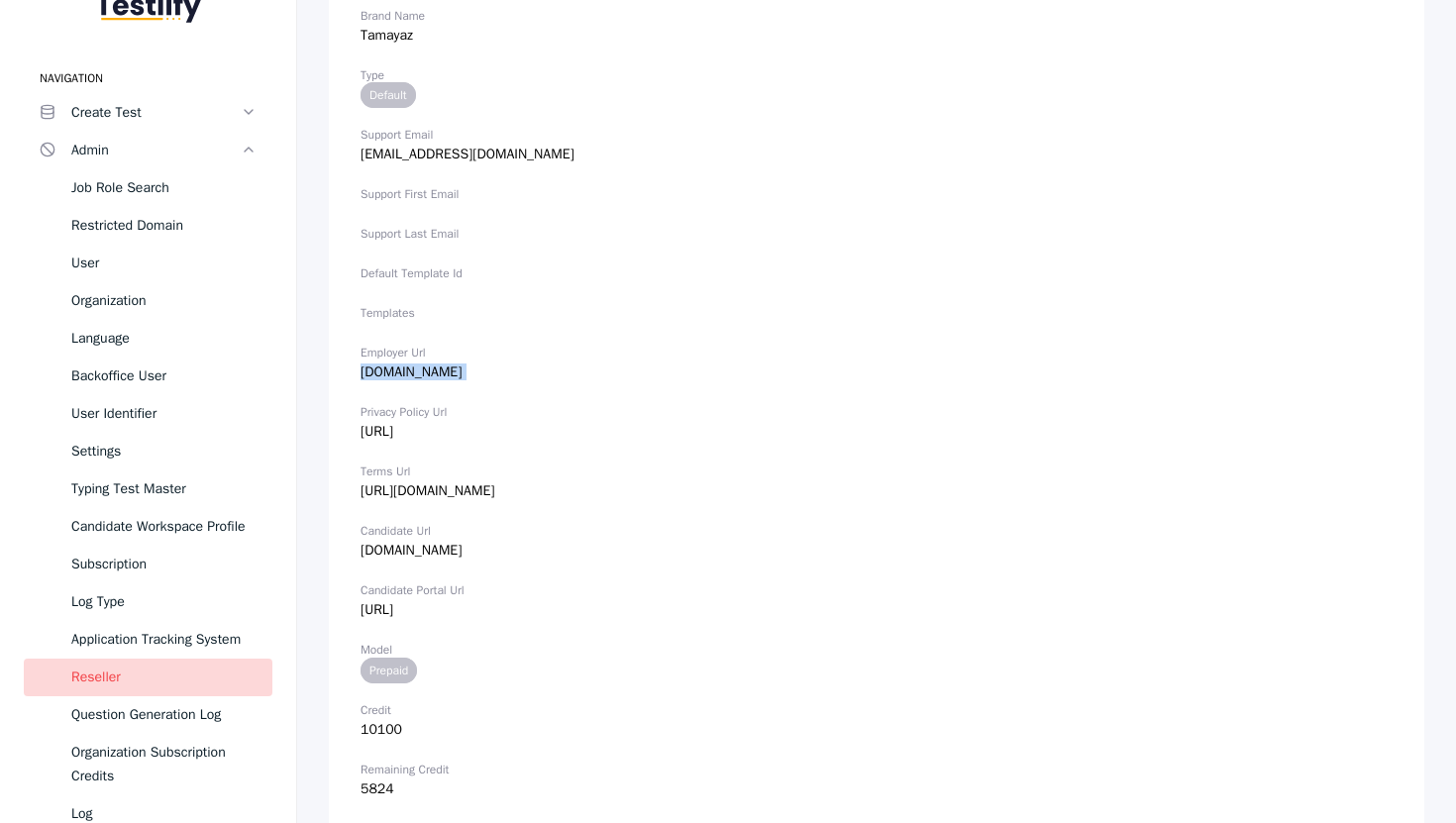 click on "Employer Url [DOMAIN_NAME]" at bounding box center [877, 362] 